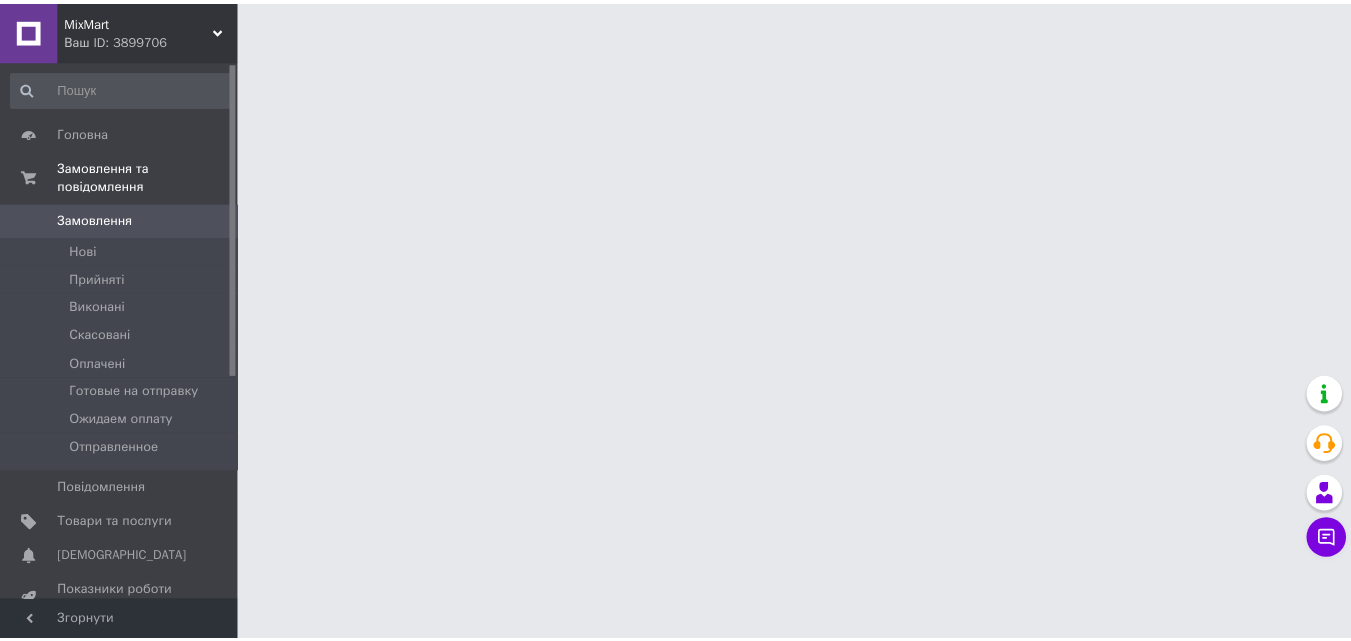 scroll, scrollTop: 0, scrollLeft: 0, axis: both 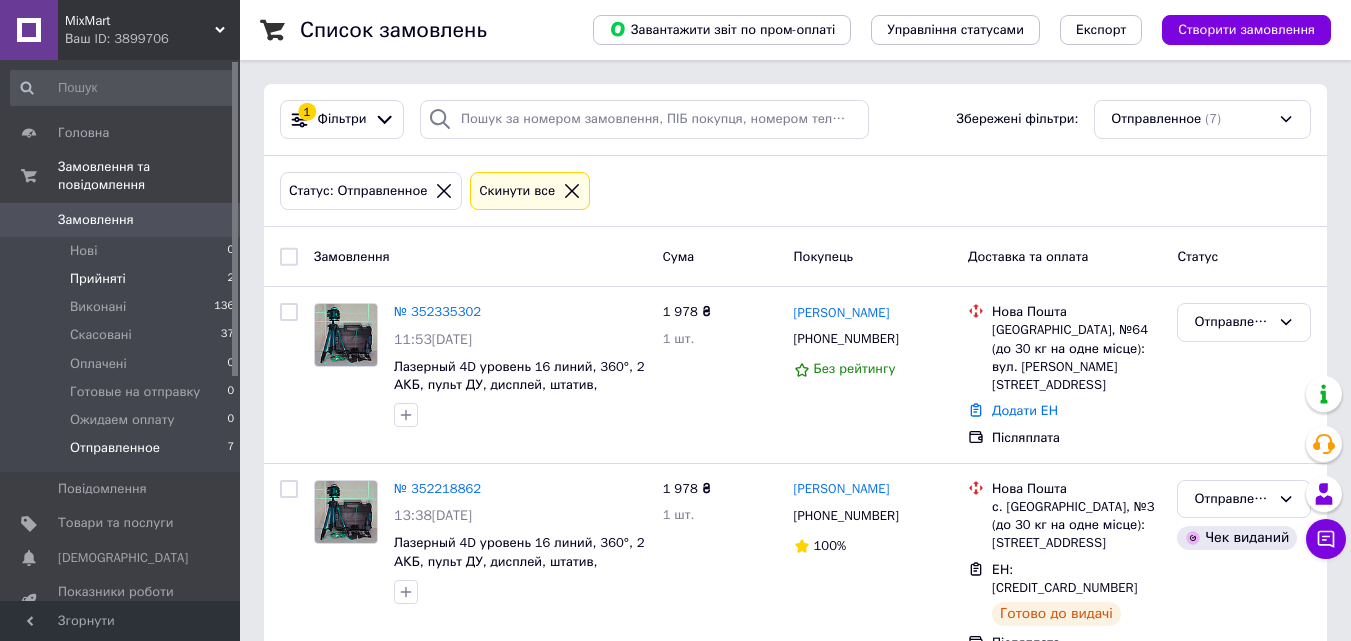 click on "Прийняті 2" at bounding box center (123, 279) 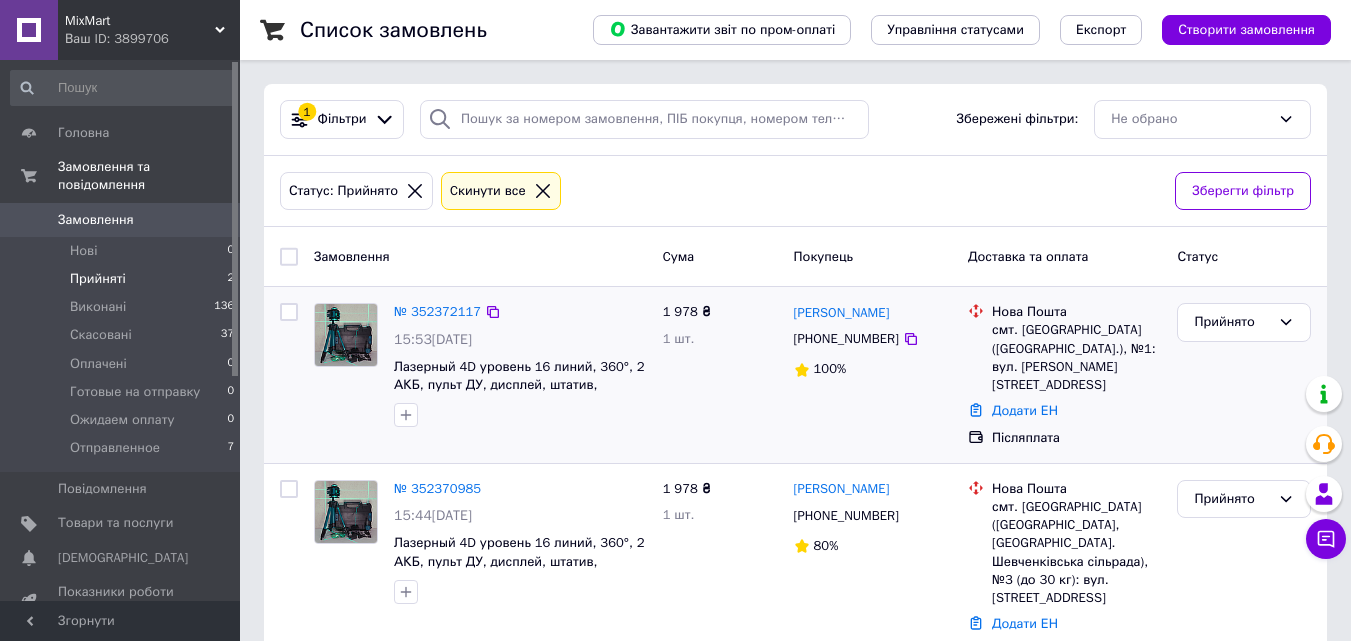 scroll, scrollTop: 41, scrollLeft: 0, axis: vertical 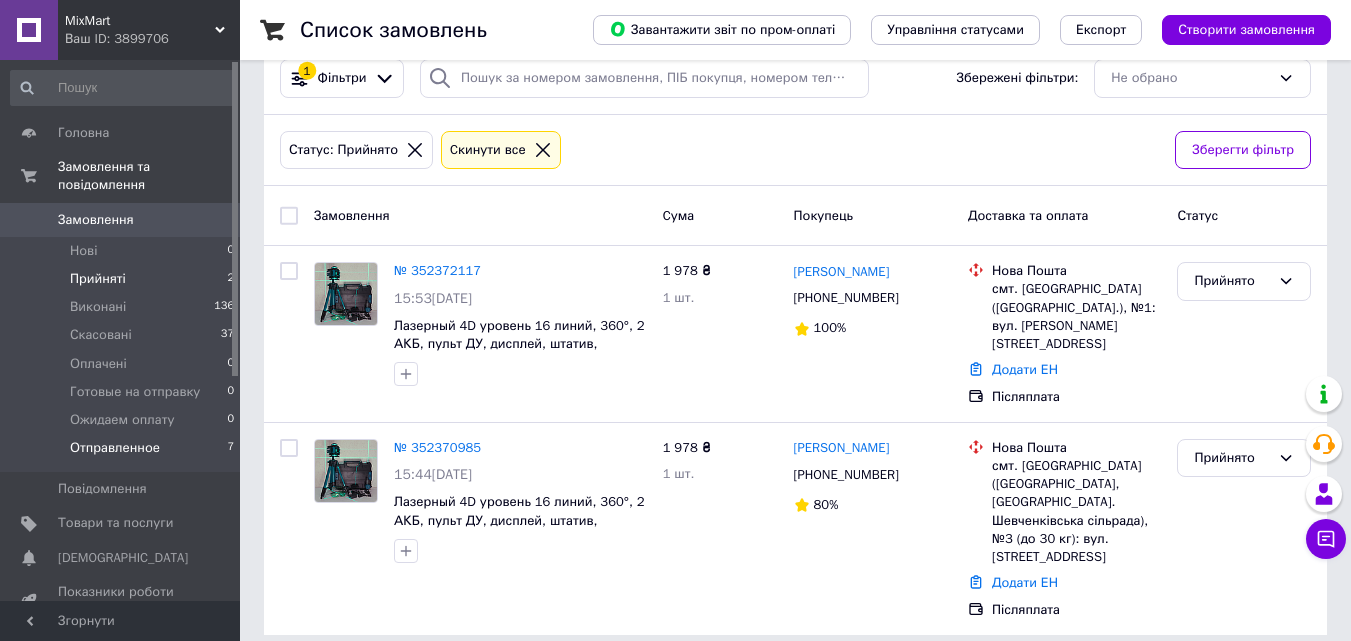 click on "Отправленное 7" at bounding box center (123, 453) 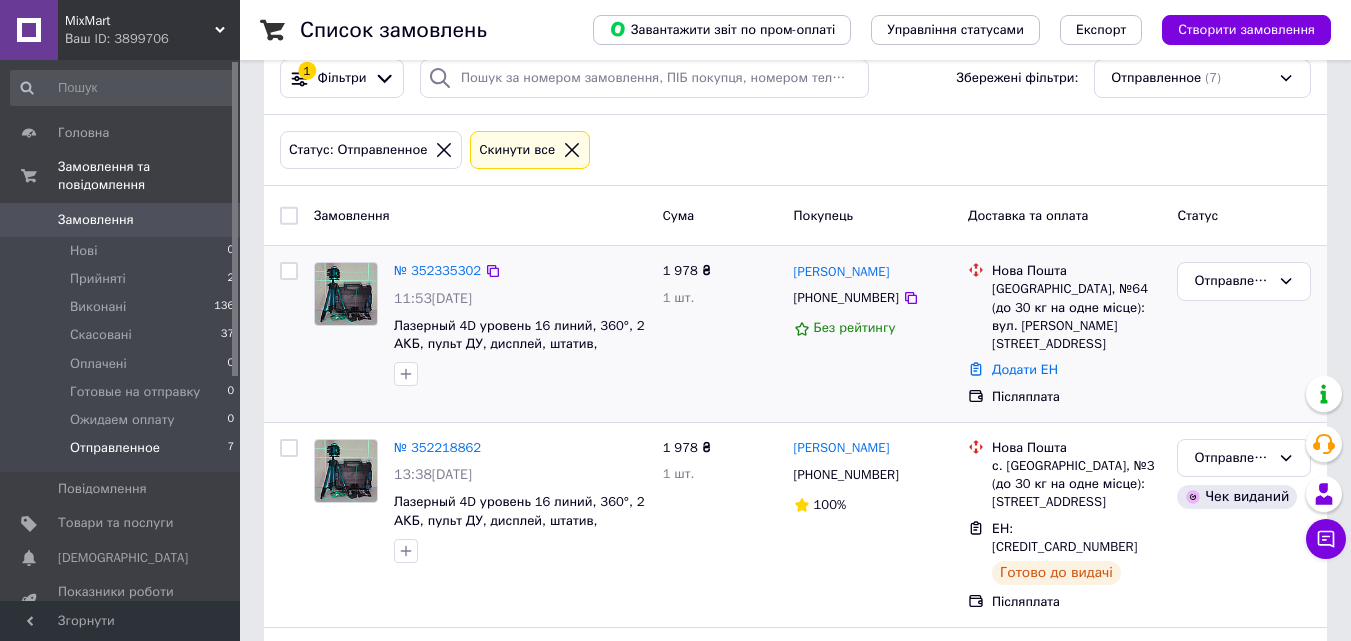 scroll, scrollTop: 0, scrollLeft: 0, axis: both 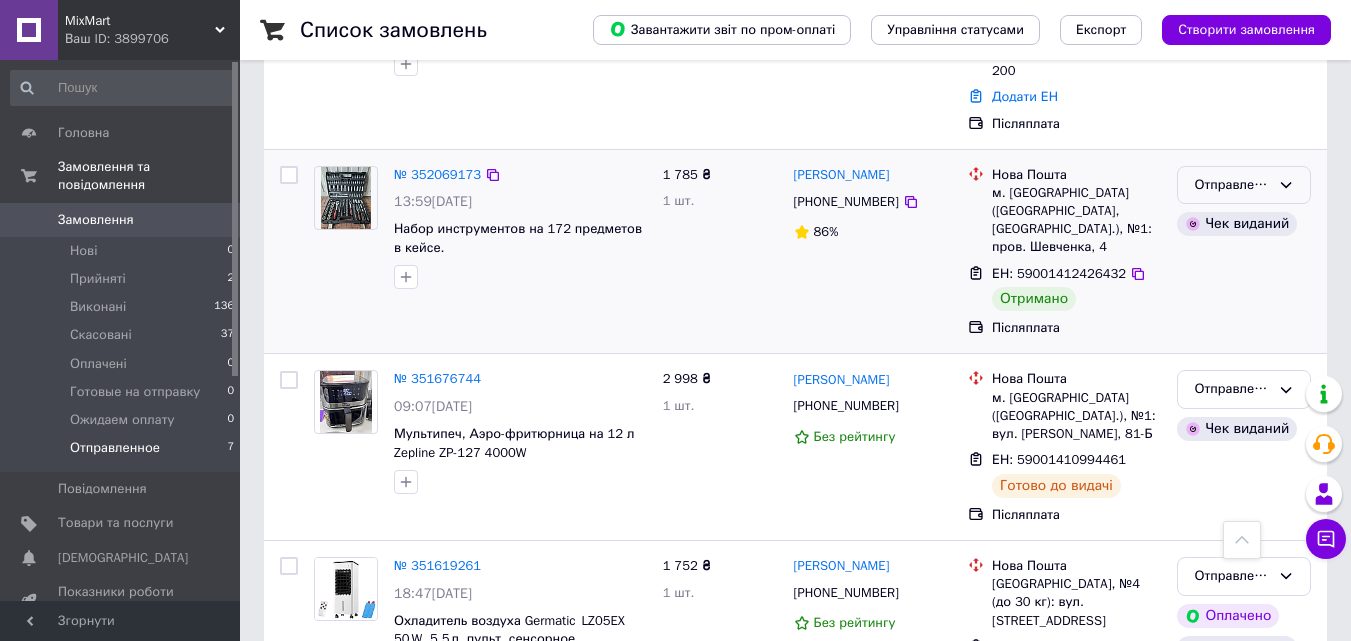 click on "Отправленное" at bounding box center (1232, 185) 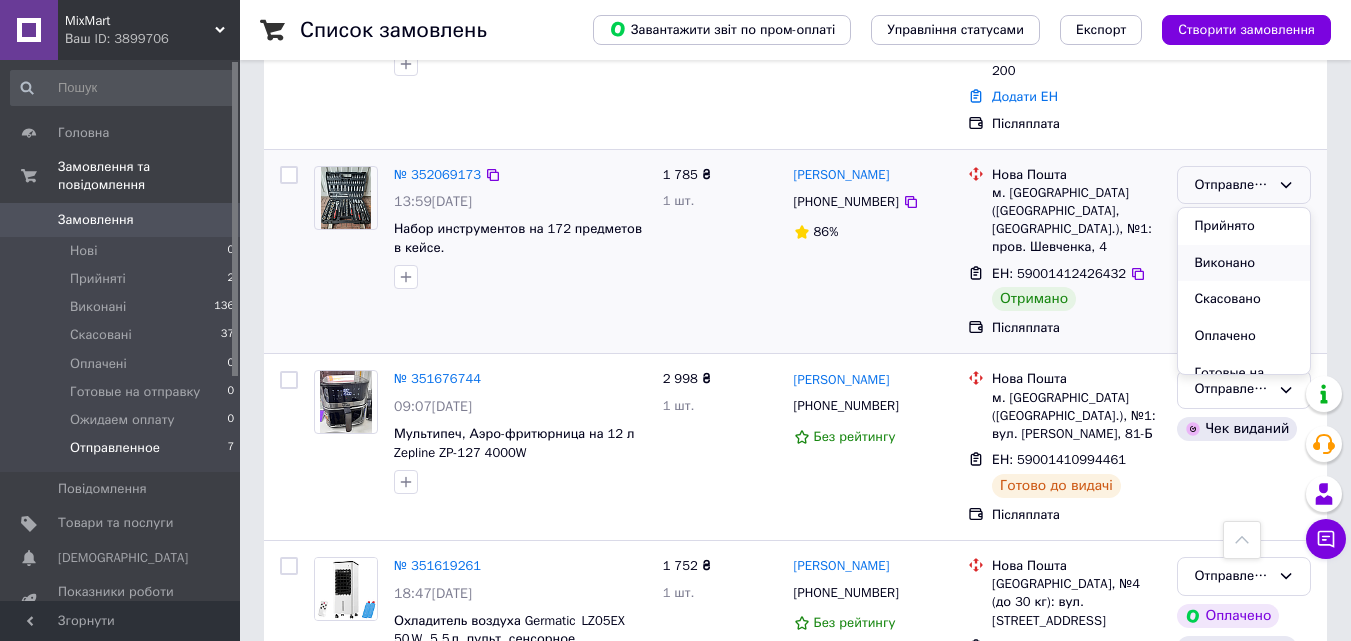 click on "Виконано" at bounding box center [1244, 263] 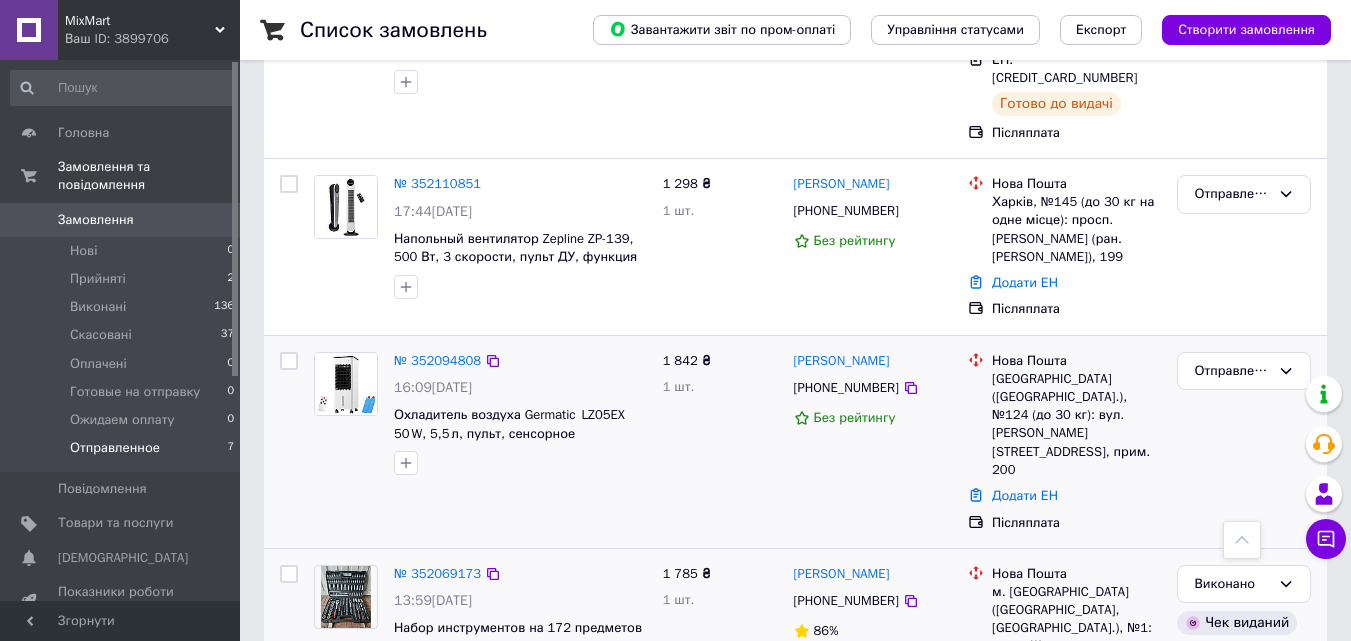 scroll, scrollTop: 509, scrollLeft: 0, axis: vertical 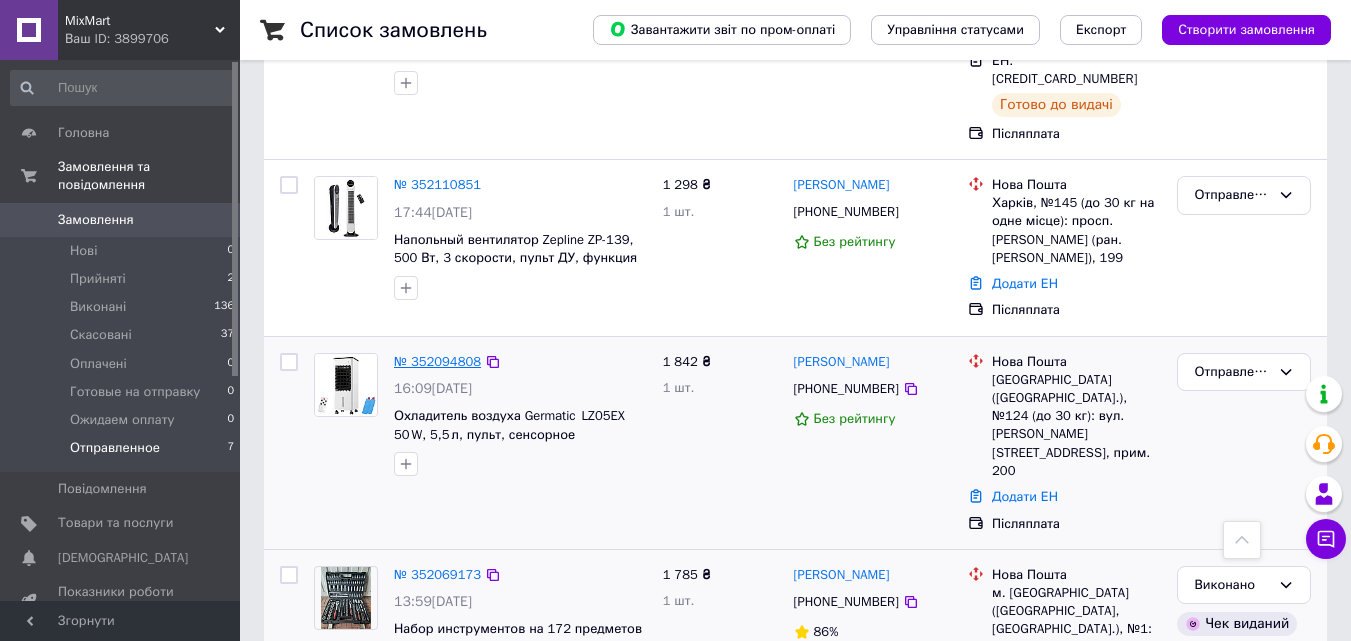 click on "№ 352094808" at bounding box center (437, 361) 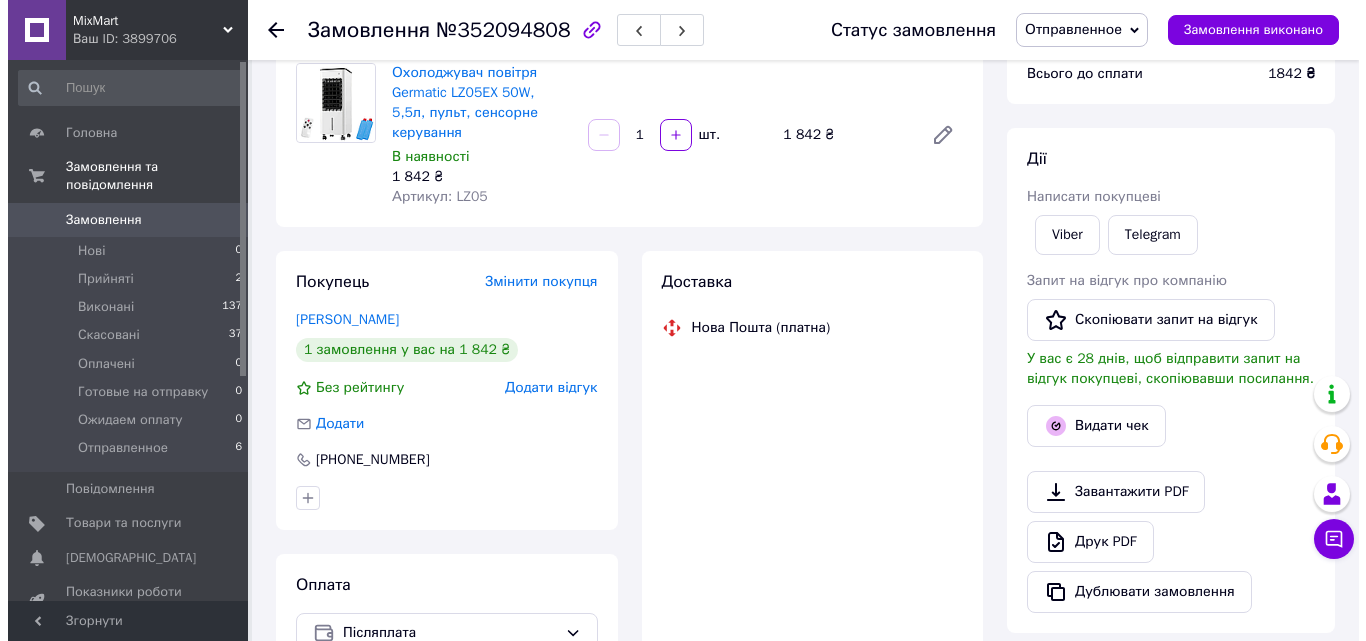 scroll, scrollTop: 200, scrollLeft: 0, axis: vertical 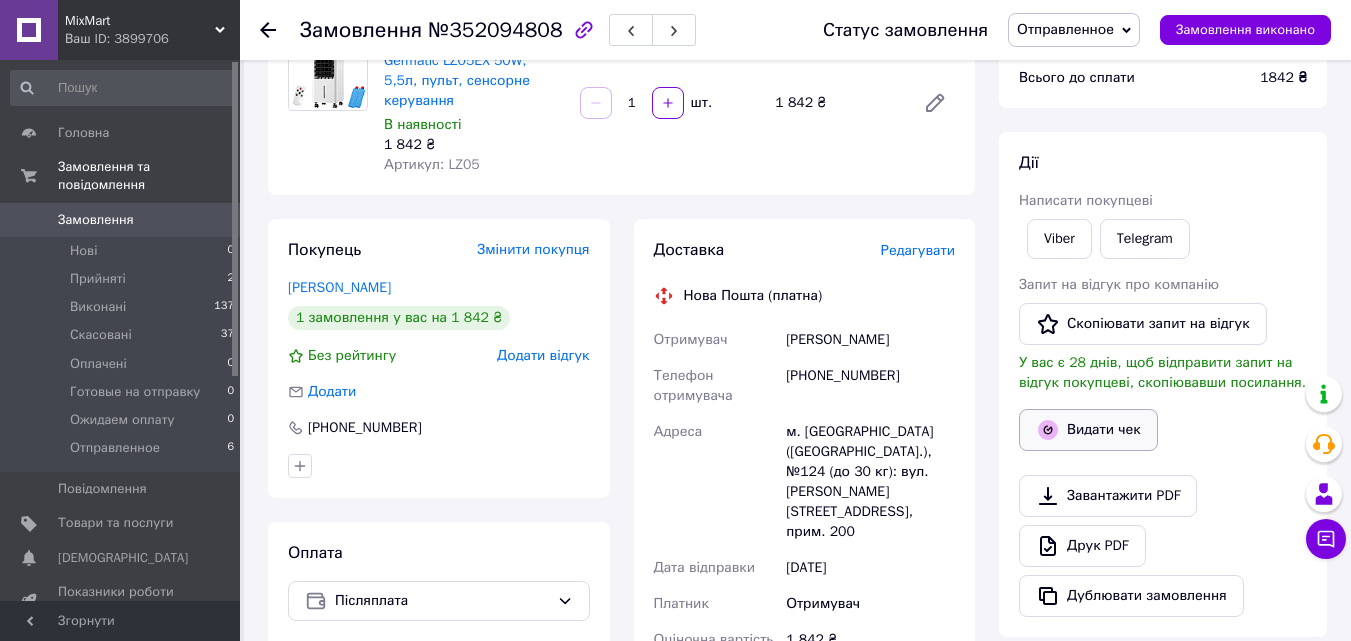 click on "Видати чек" at bounding box center (1088, 430) 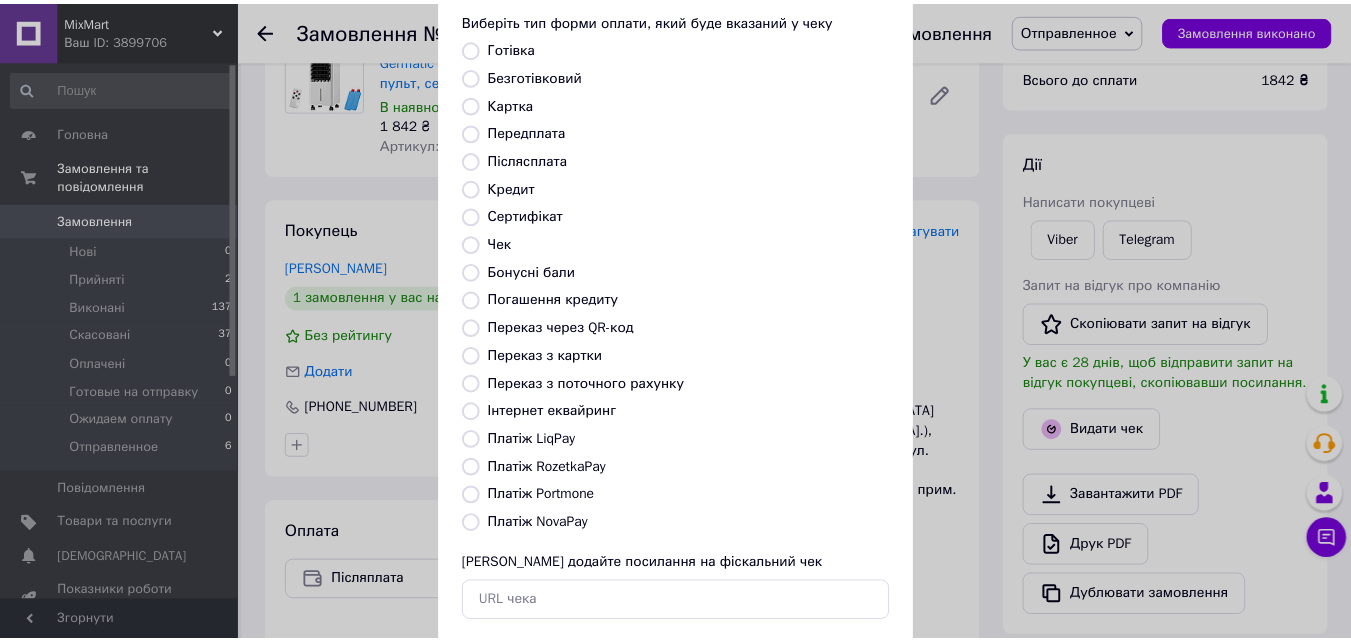 scroll, scrollTop: 218, scrollLeft: 0, axis: vertical 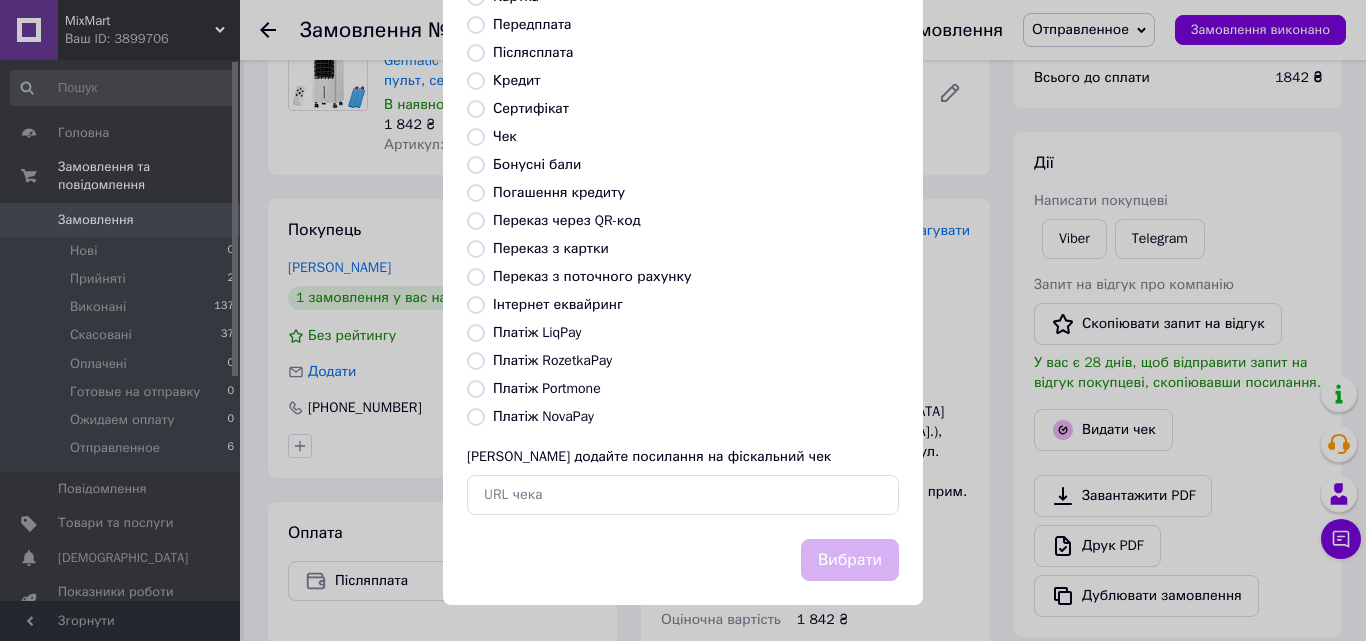 click on "Платіж NovaPay" at bounding box center (543, 416) 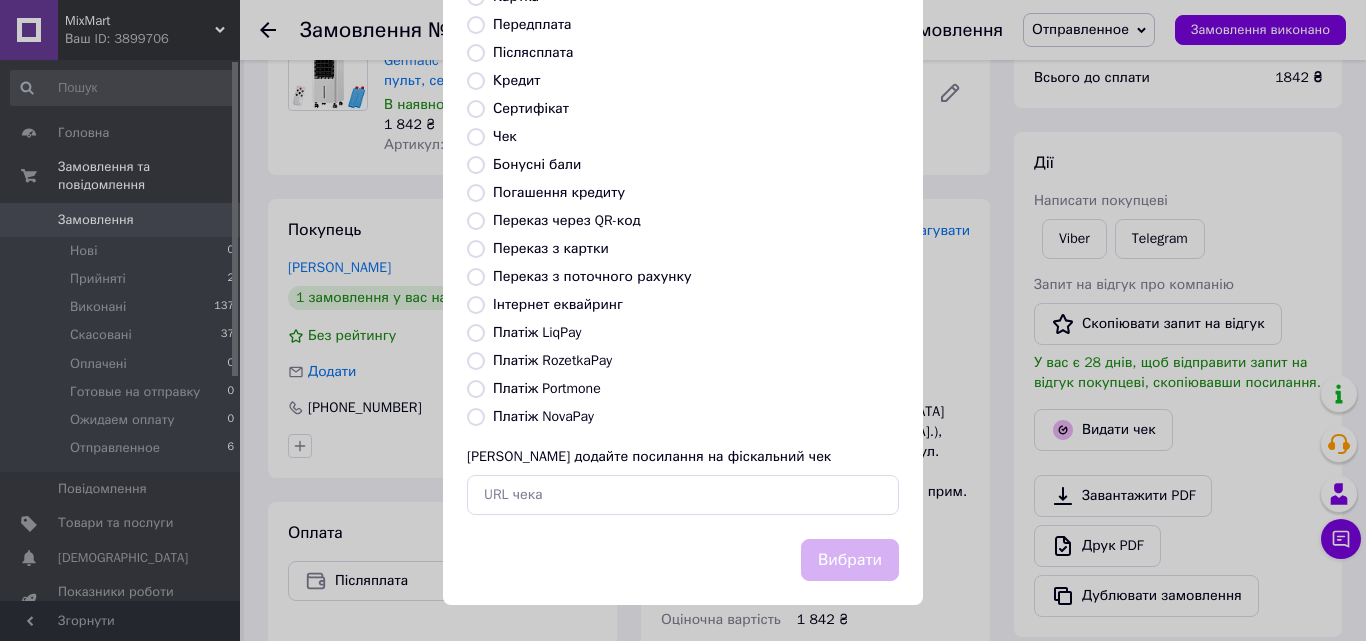 radio on "true" 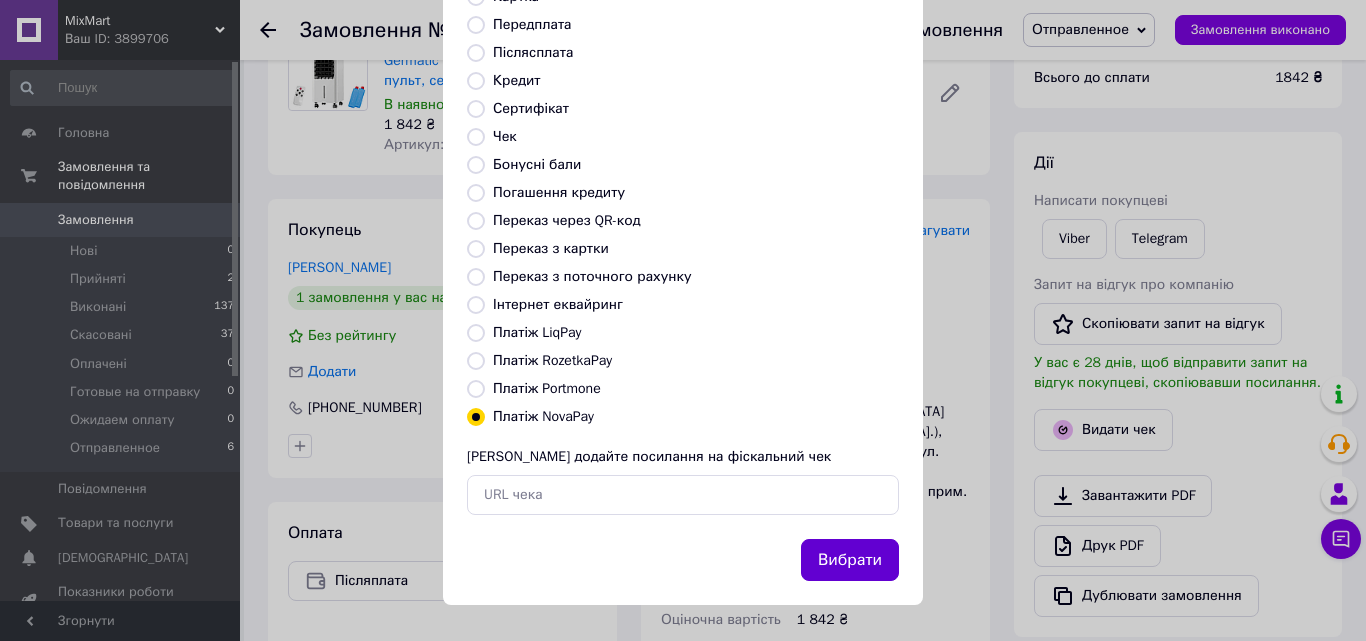 click on "Вибрати" at bounding box center (850, 560) 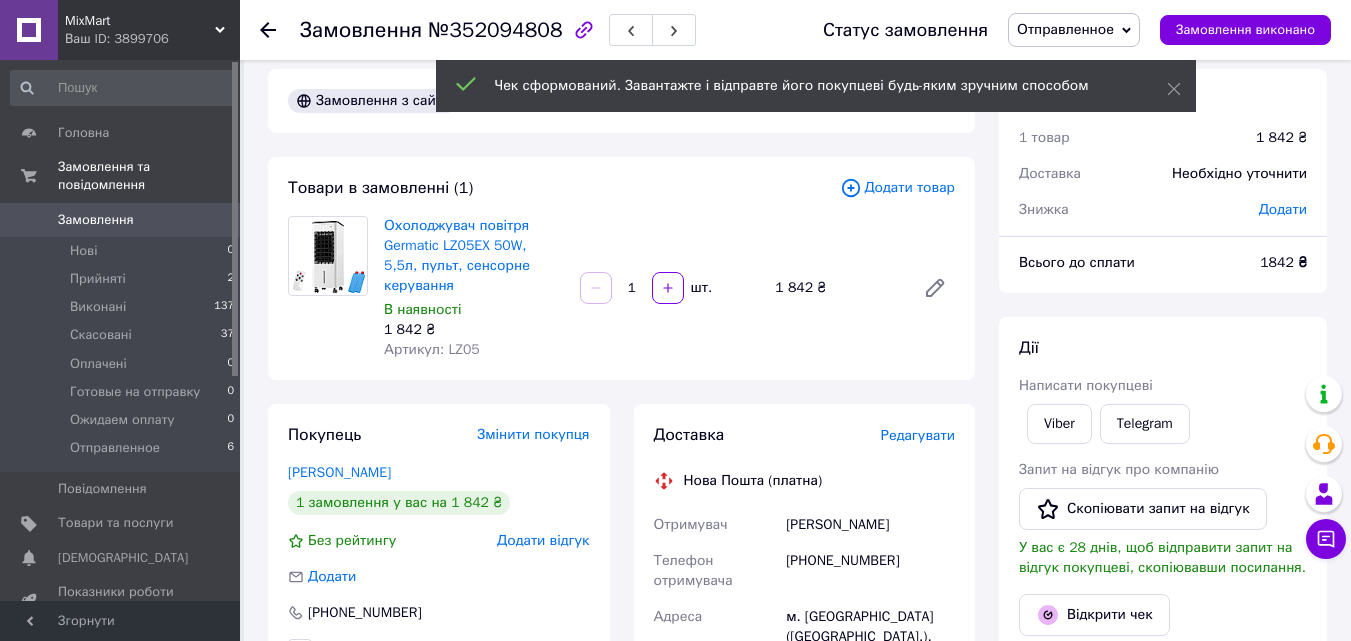 scroll, scrollTop: 0, scrollLeft: 0, axis: both 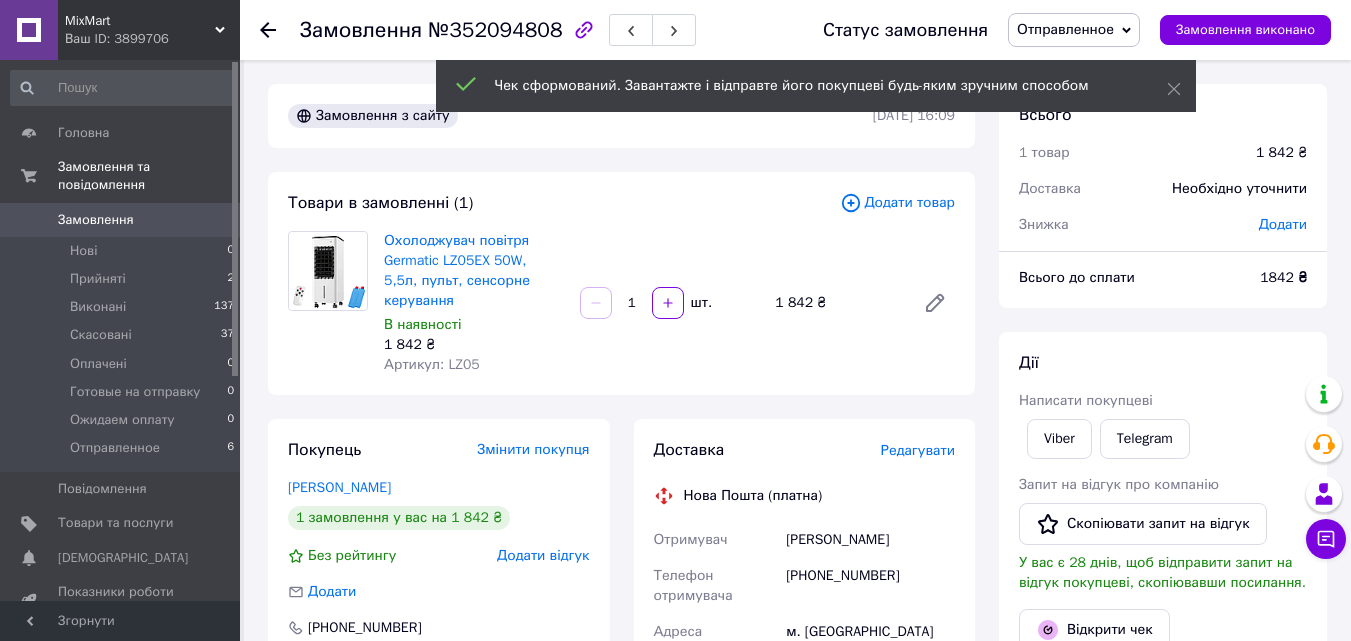 click 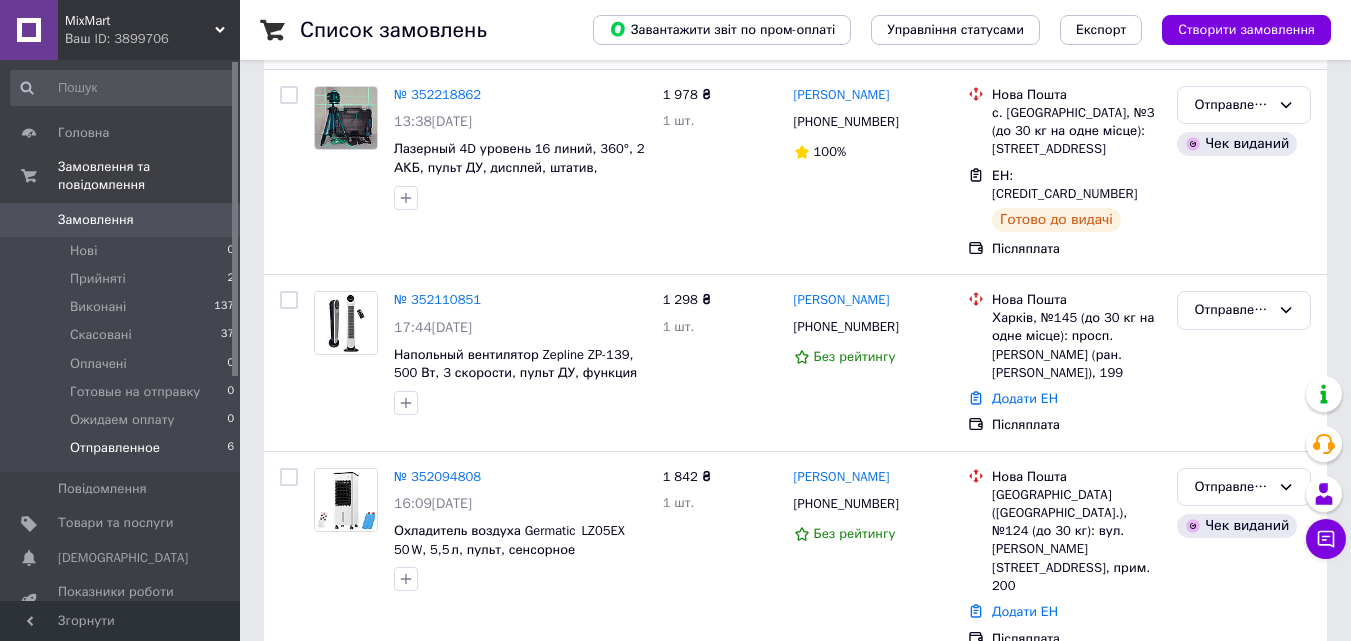 scroll, scrollTop: 400, scrollLeft: 0, axis: vertical 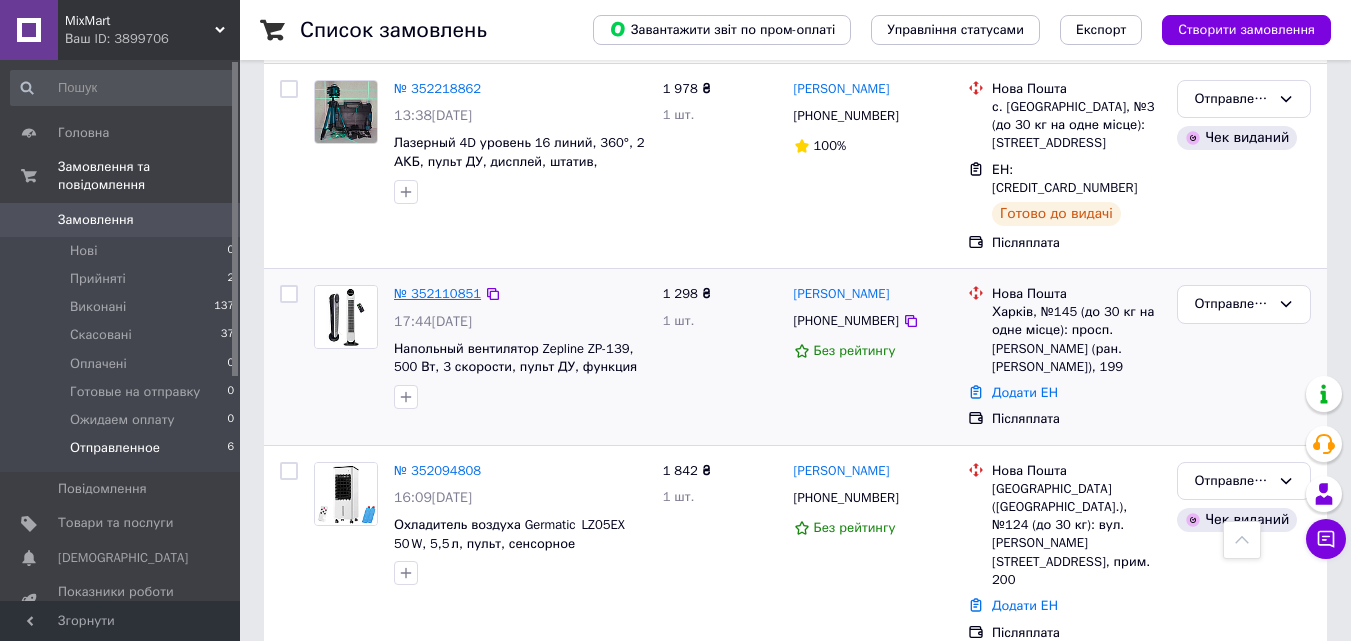 click on "№ 352110851" at bounding box center (437, 293) 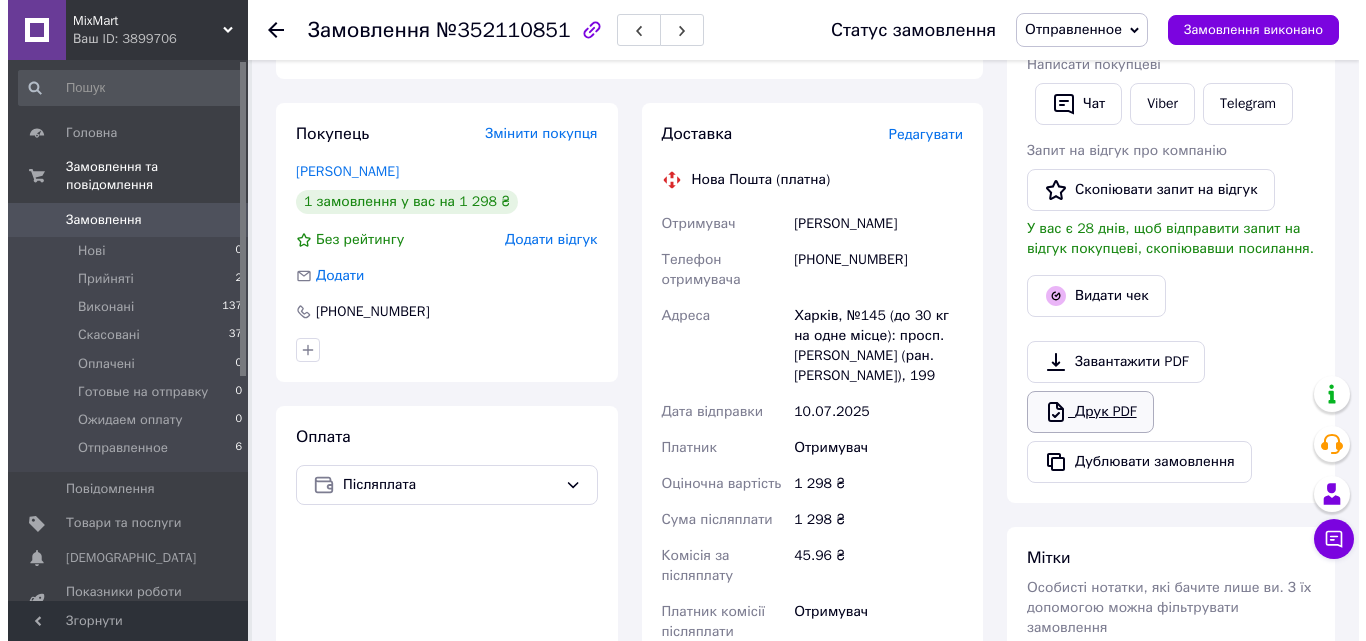 scroll, scrollTop: 300, scrollLeft: 0, axis: vertical 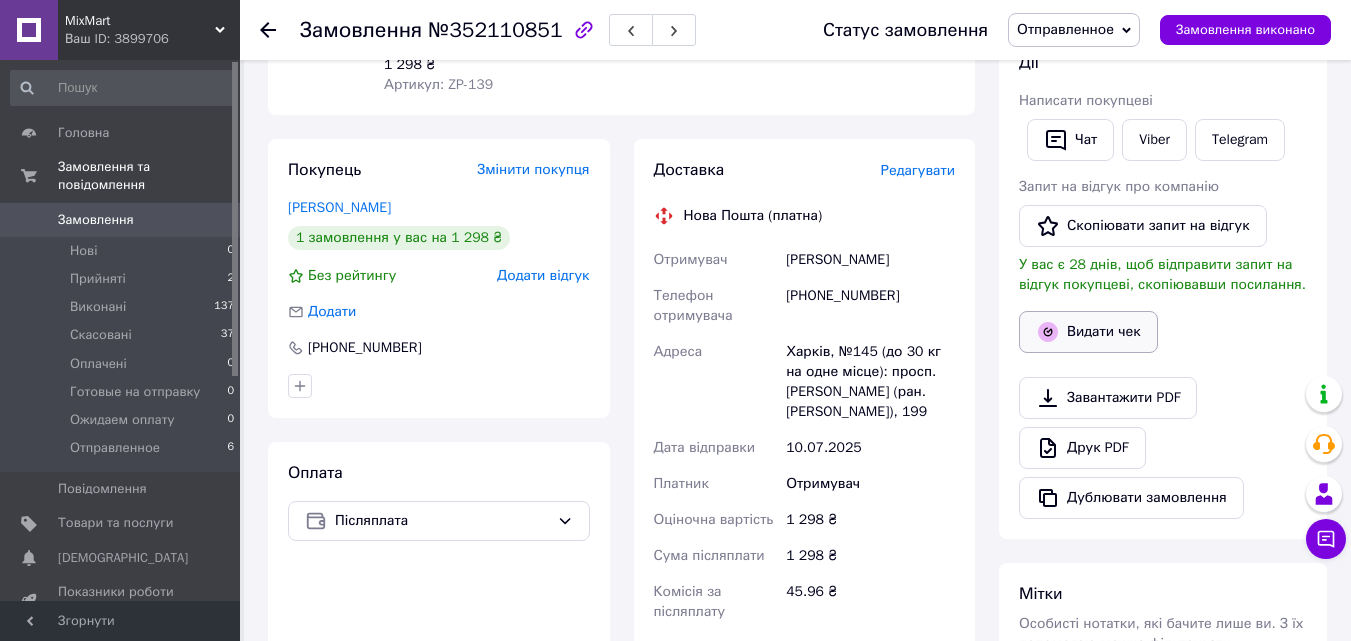 click on "Видати чек" at bounding box center [1088, 332] 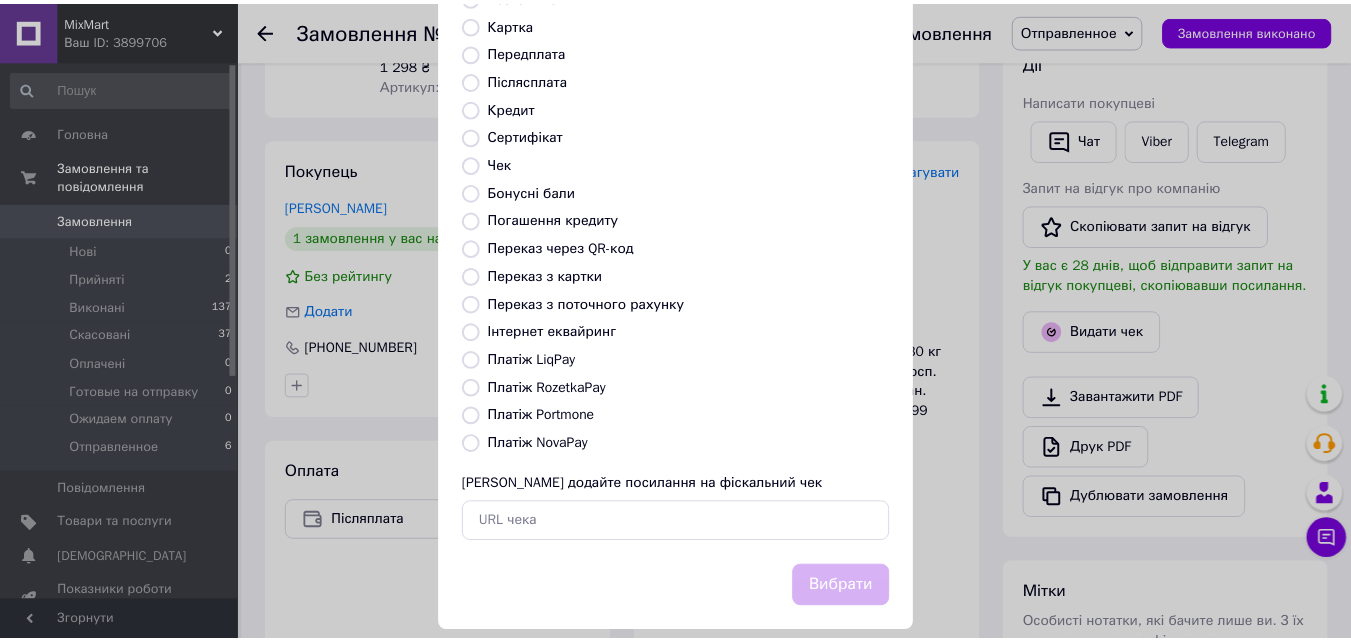 scroll, scrollTop: 200, scrollLeft: 0, axis: vertical 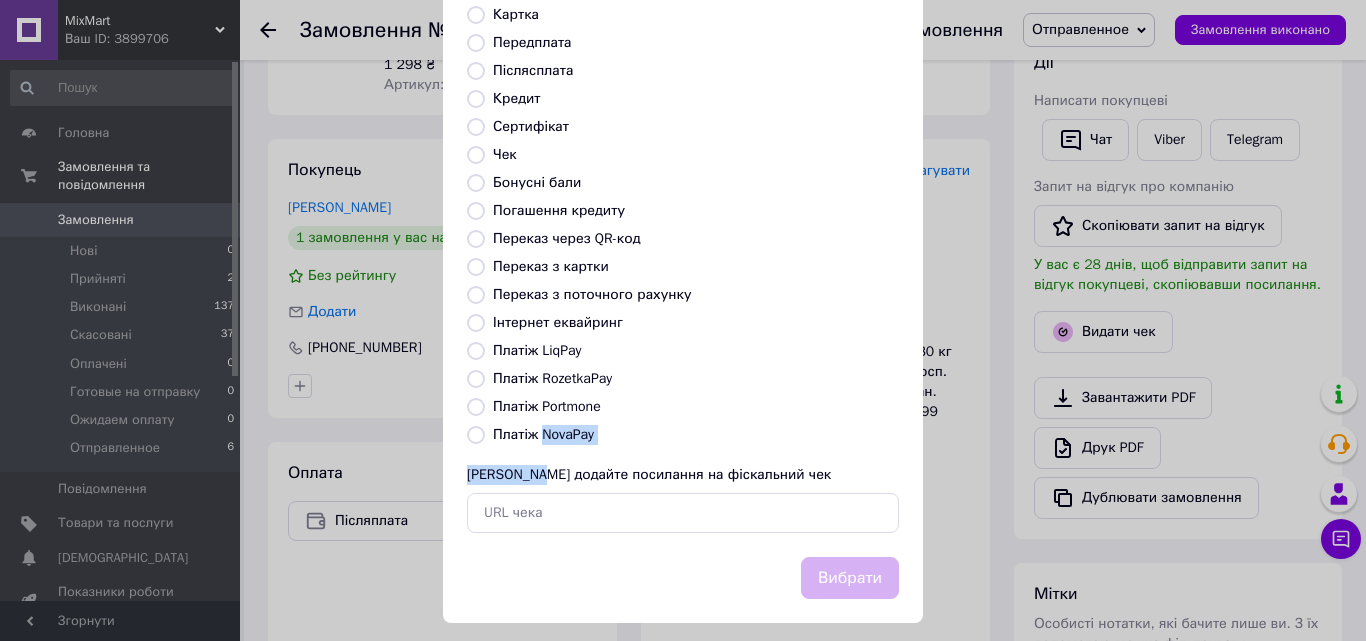drag, startPoint x: 542, startPoint y: 437, endPoint x: 552, endPoint y: 442, distance: 11.18034 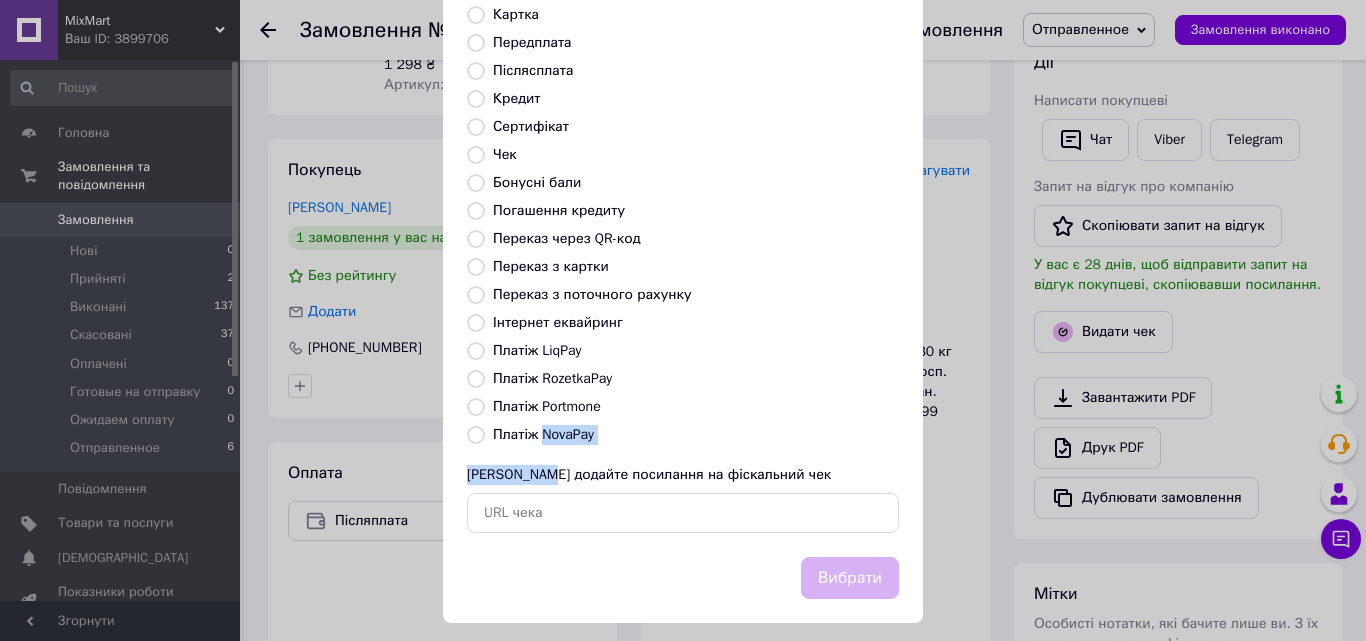 click on "Платіж NovaPay" at bounding box center [476, 435] 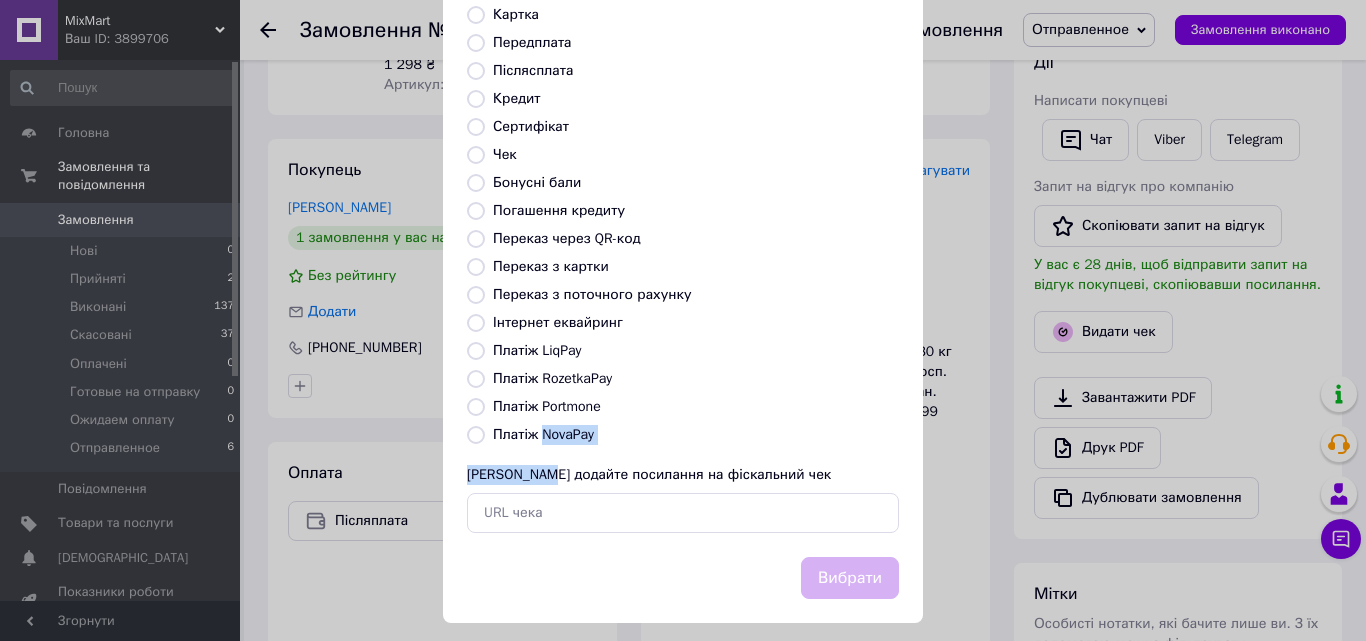 radio on "true" 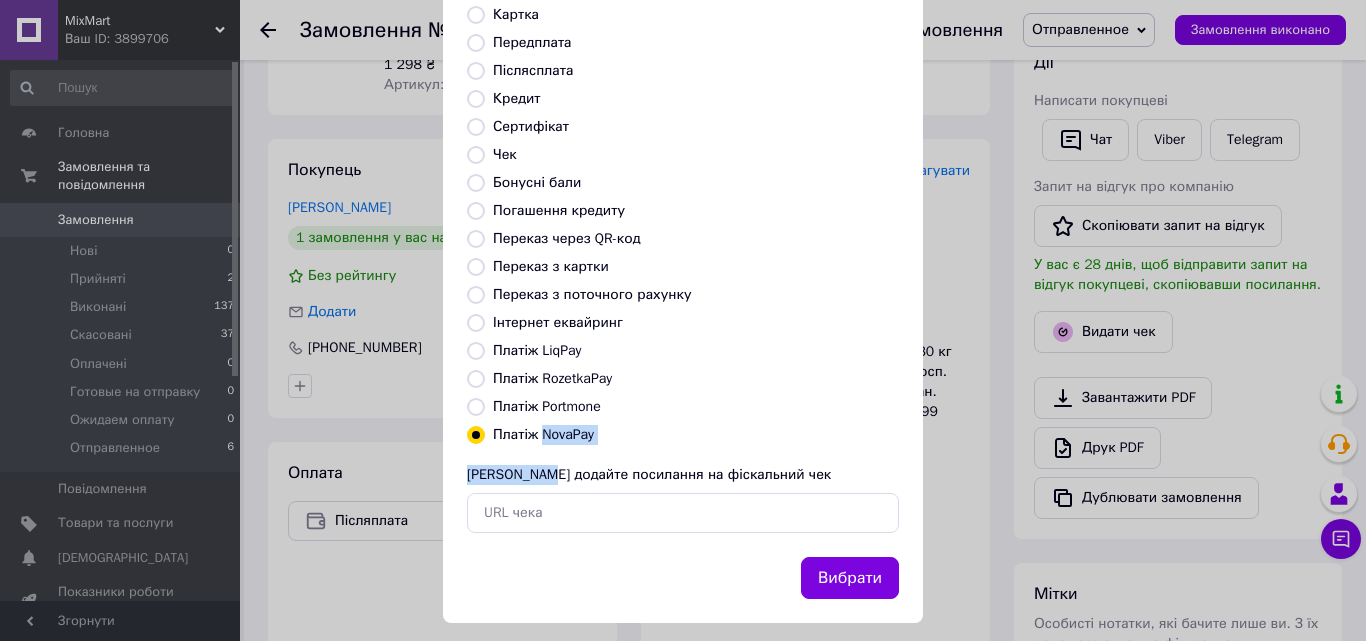 click on "Вибрати" at bounding box center [850, 578] 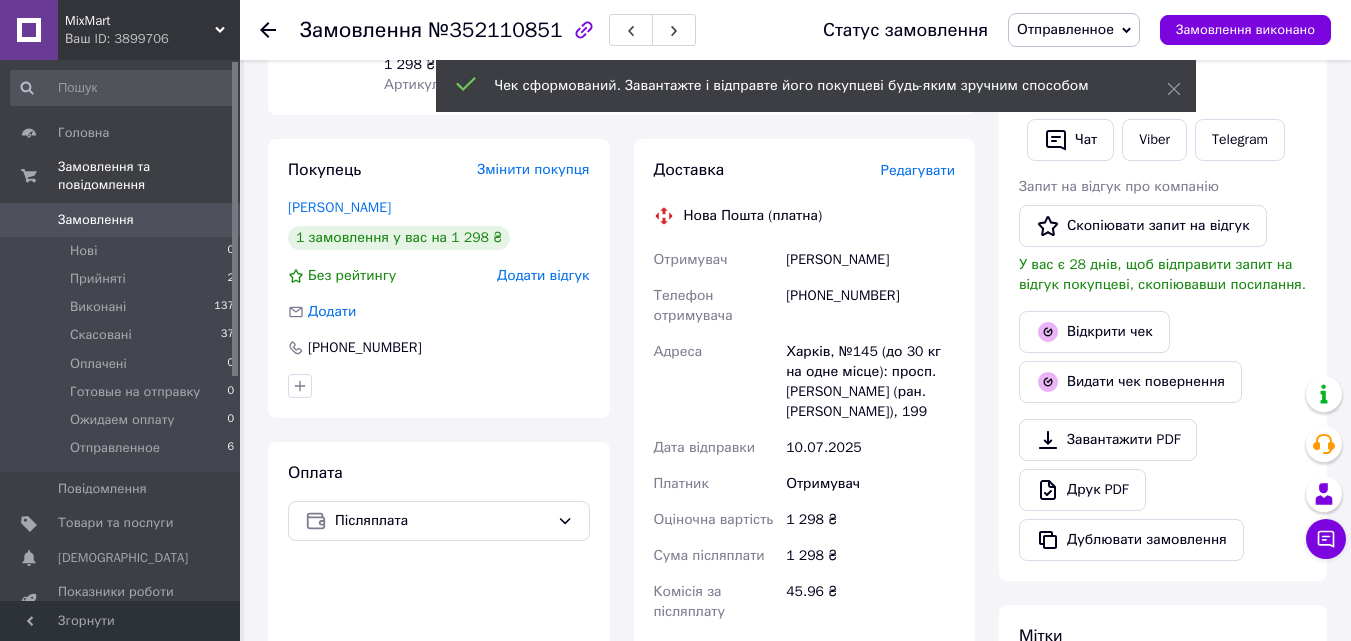 click 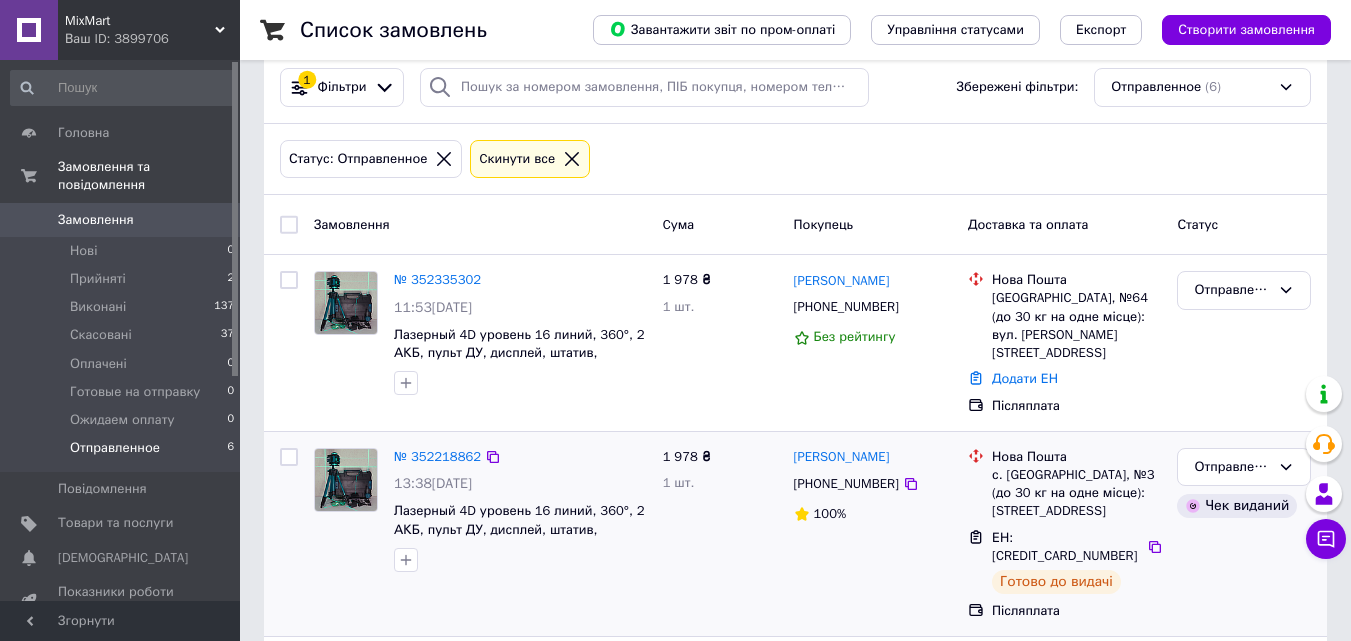 scroll, scrollTop: 0, scrollLeft: 0, axis: both 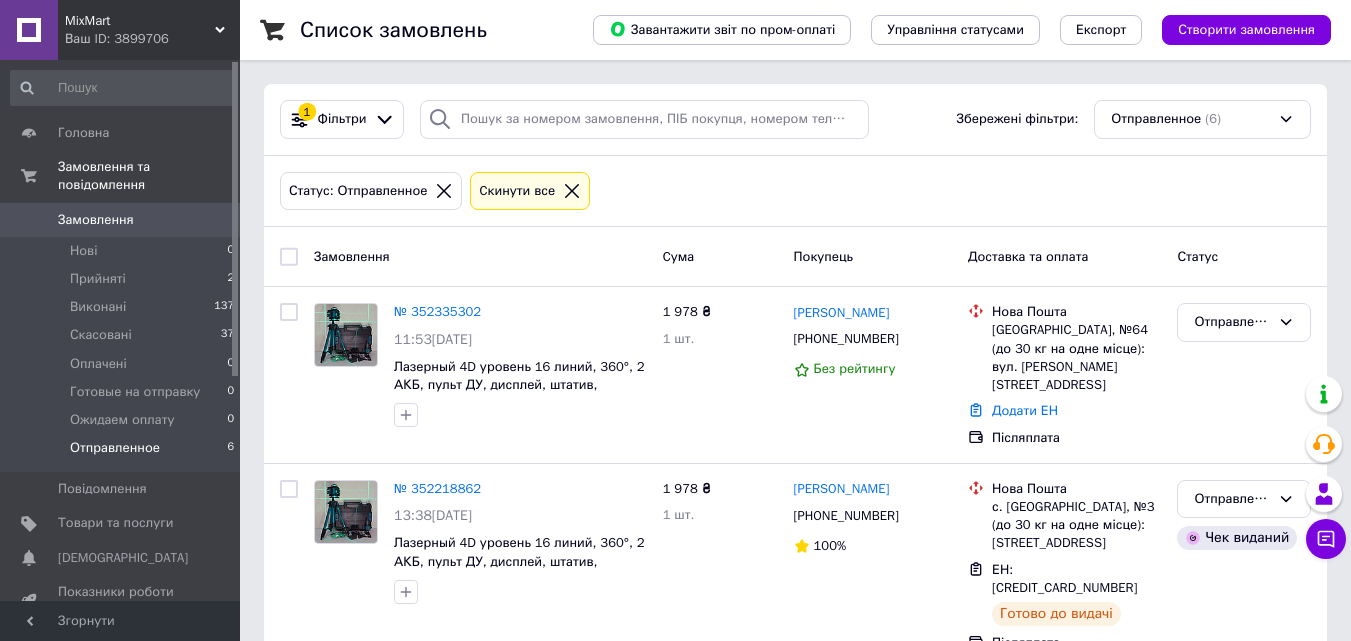 click on "Отправленное 6" at bounding box center (123, 453) 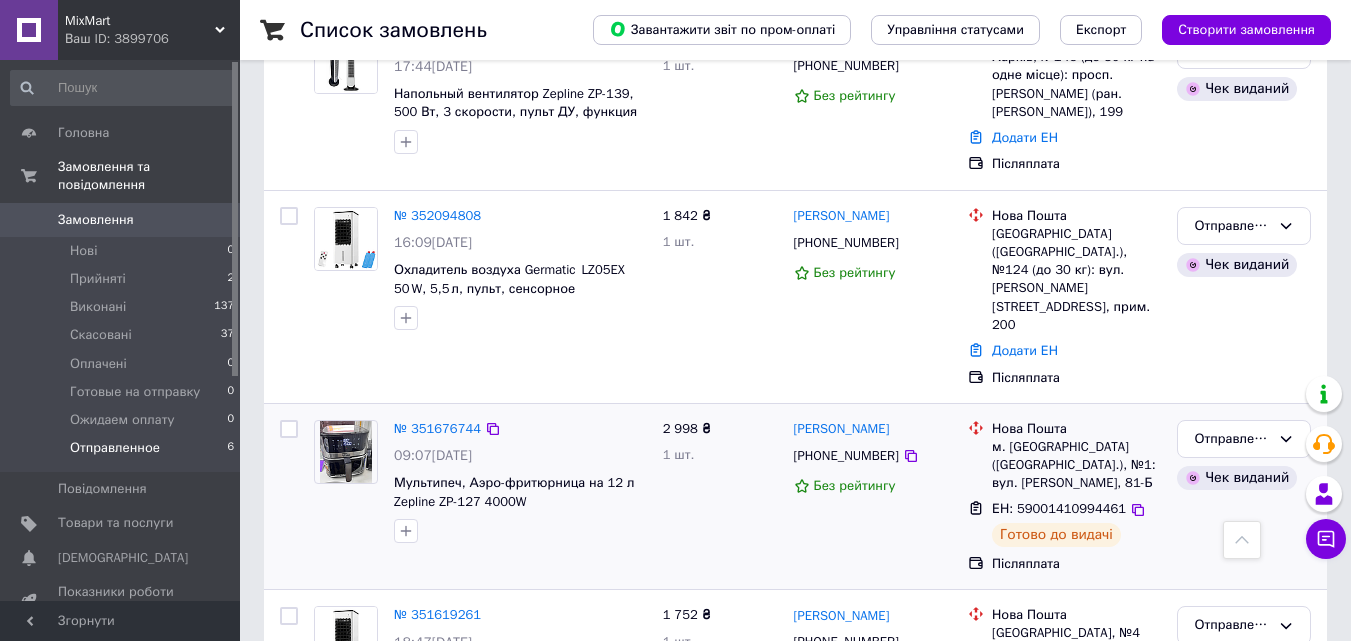 scroll, scrollTop: 622, scrollLeft: 0, axis: vertical 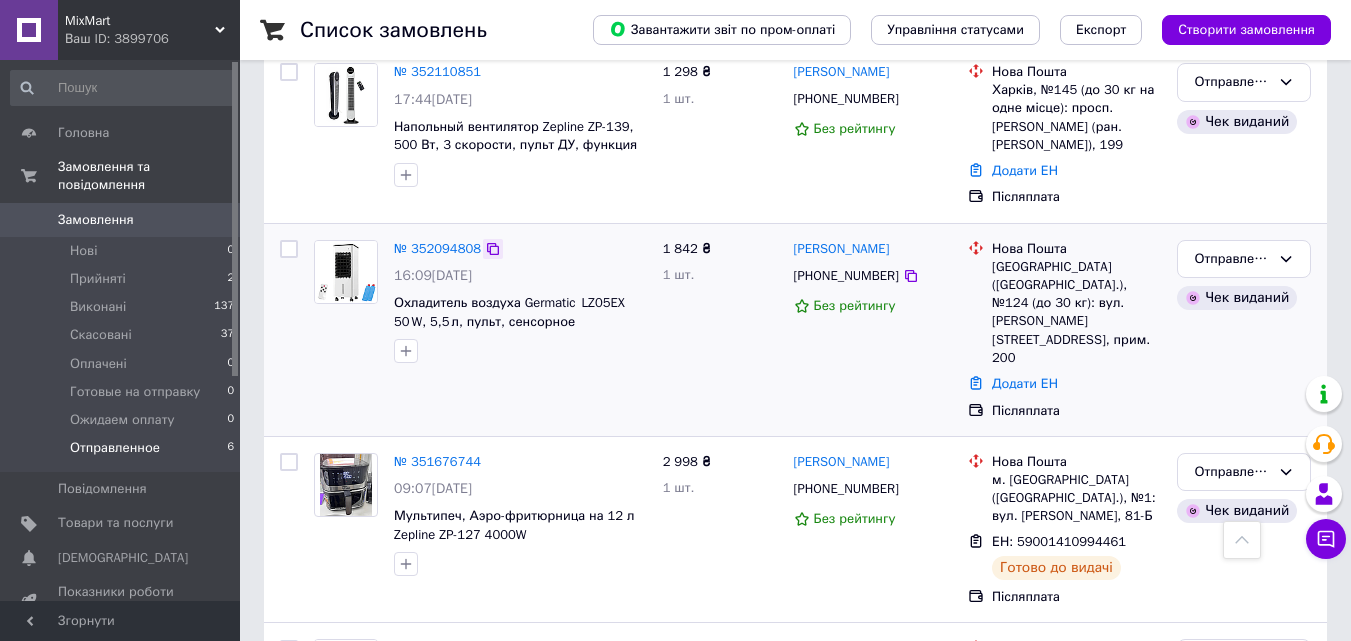 click 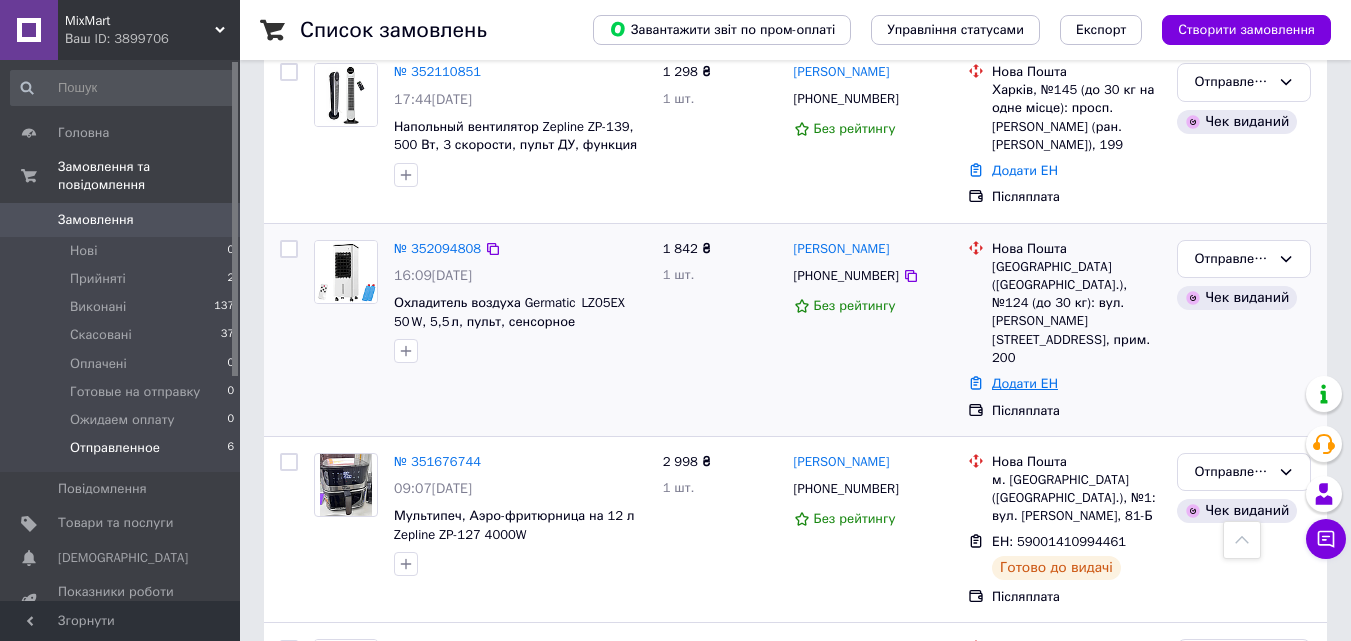 click on "Додати ЕН" at bounding box center [1025, 383] 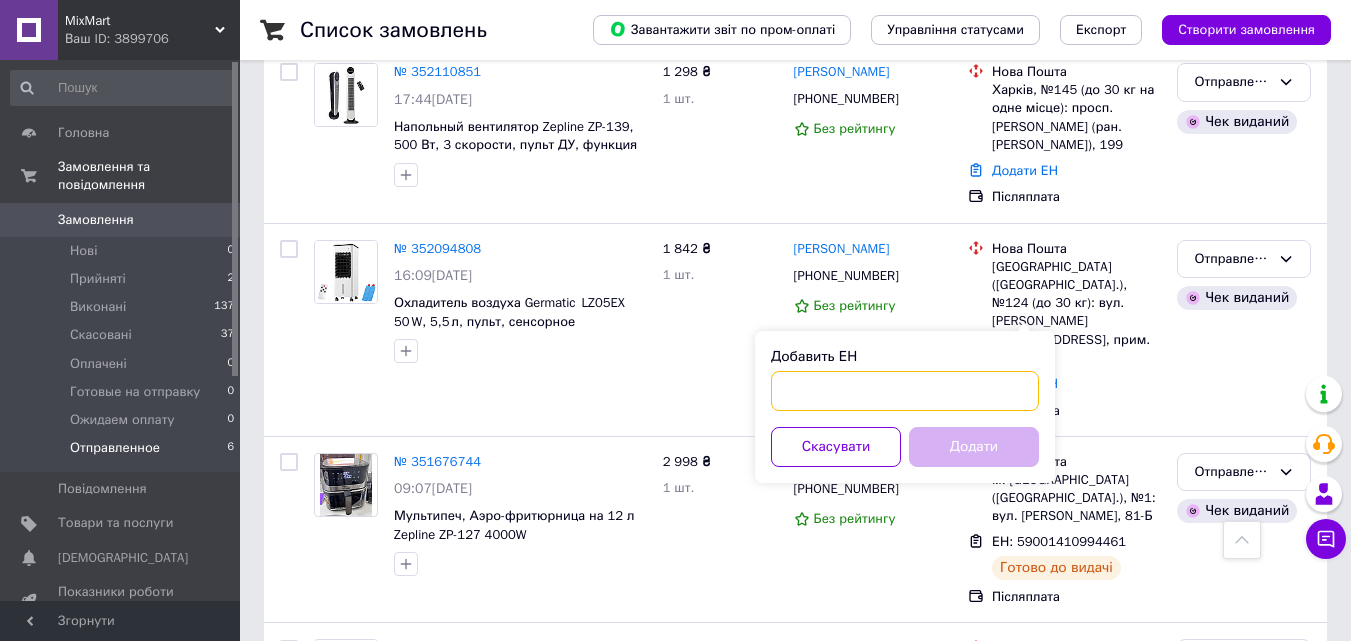 click on "Добавить ЕН" at bounding box center [905, 391] 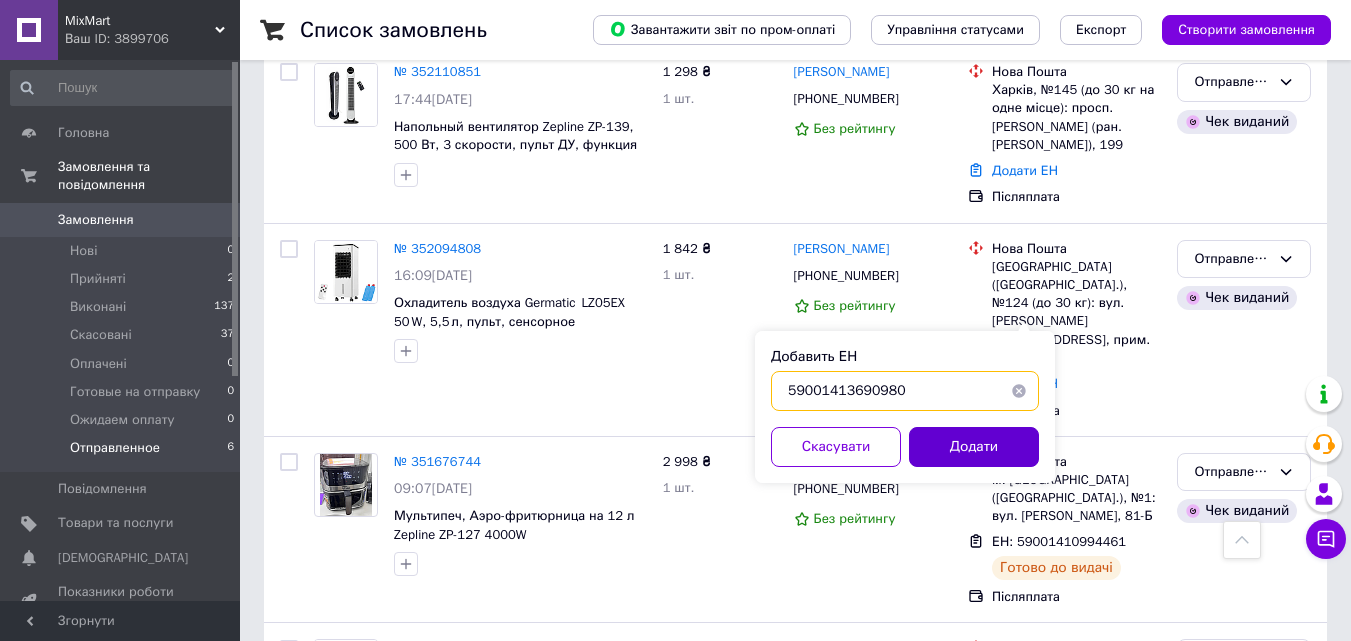type on "59001413690980" 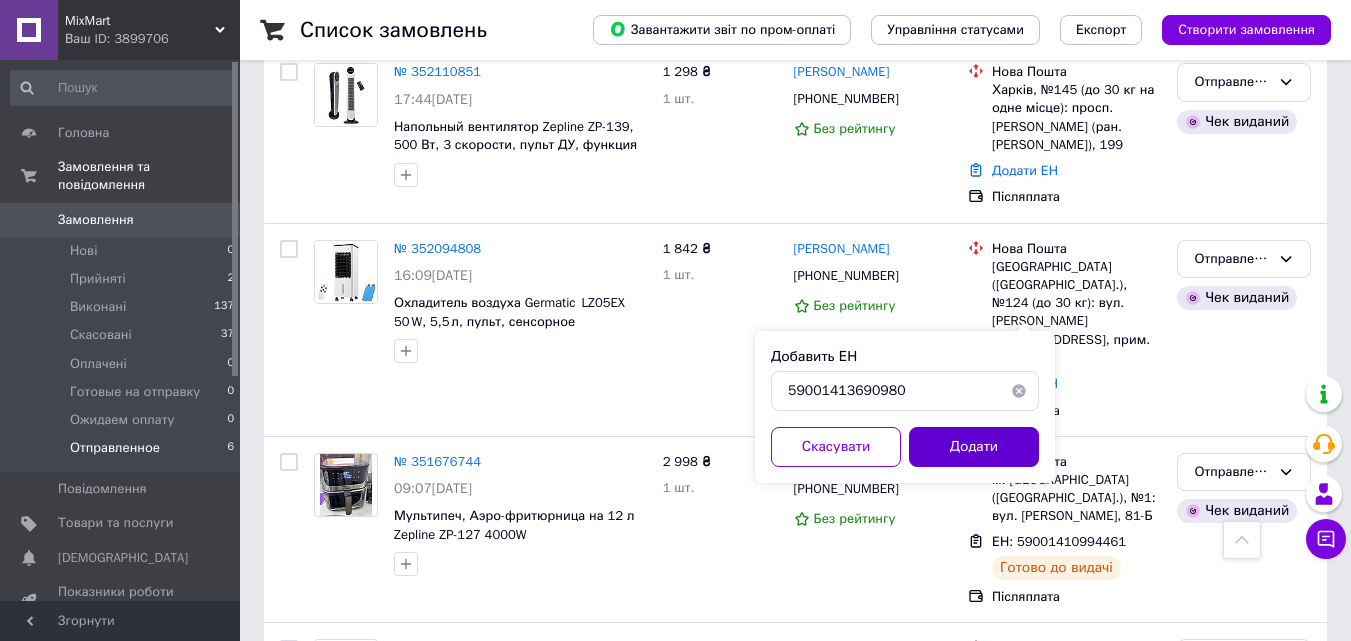 click on "Додати" at bounding box center (974, 447) 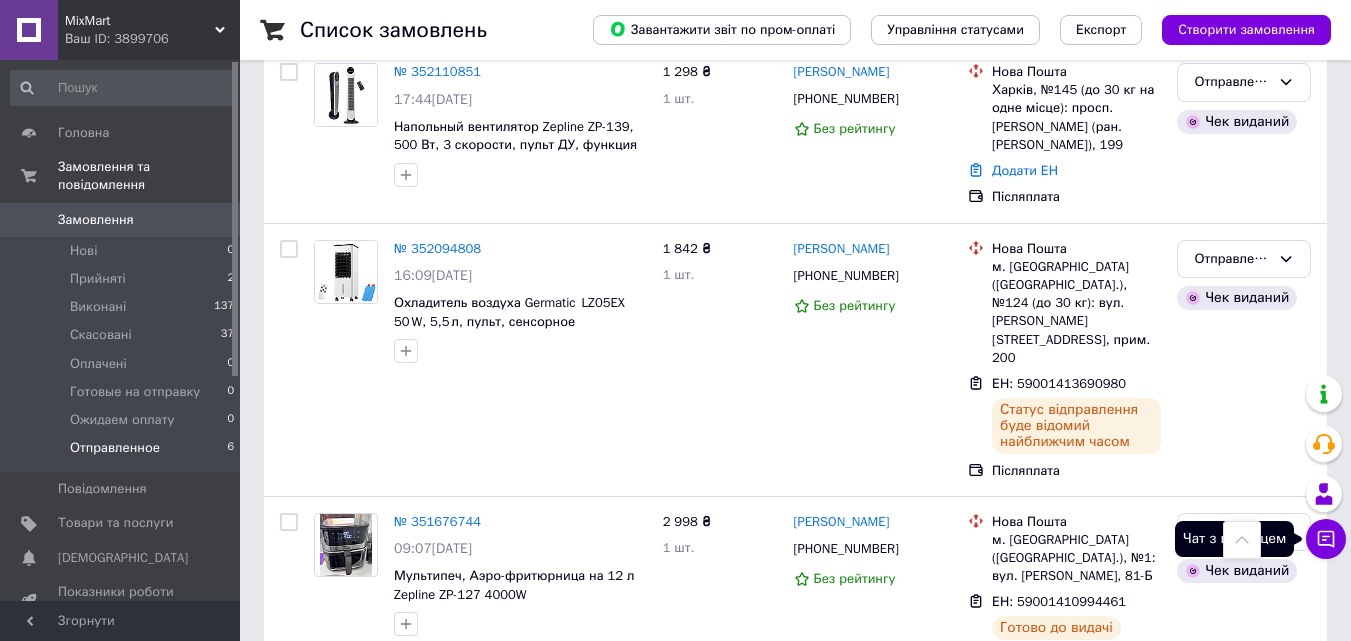 click 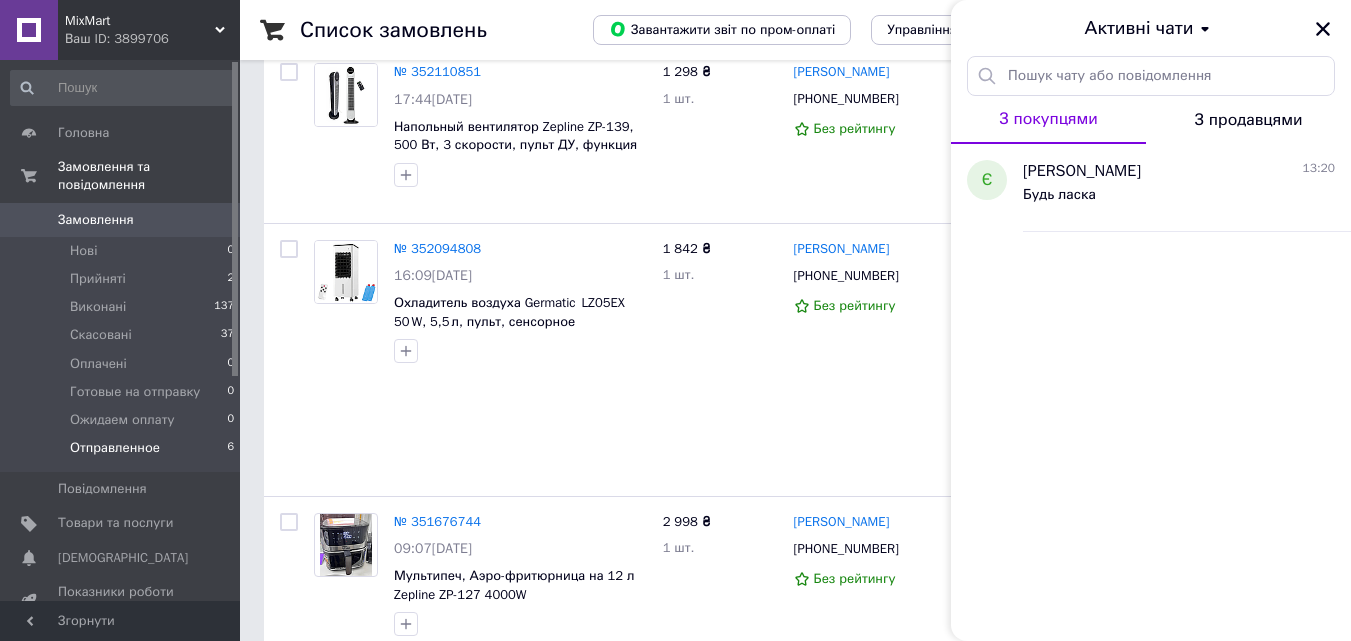 click on "З продавцями" at bounding box center (1249, 120) 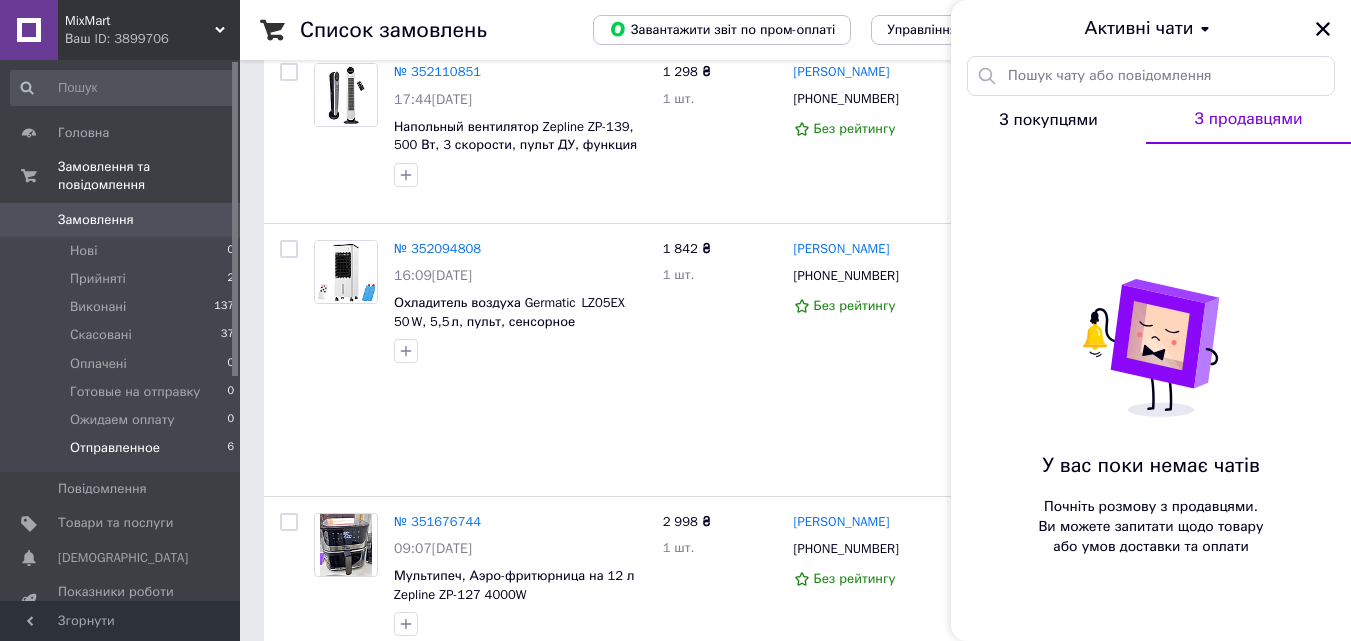 click on "З покупцями" at bounding box center (1048, 120) 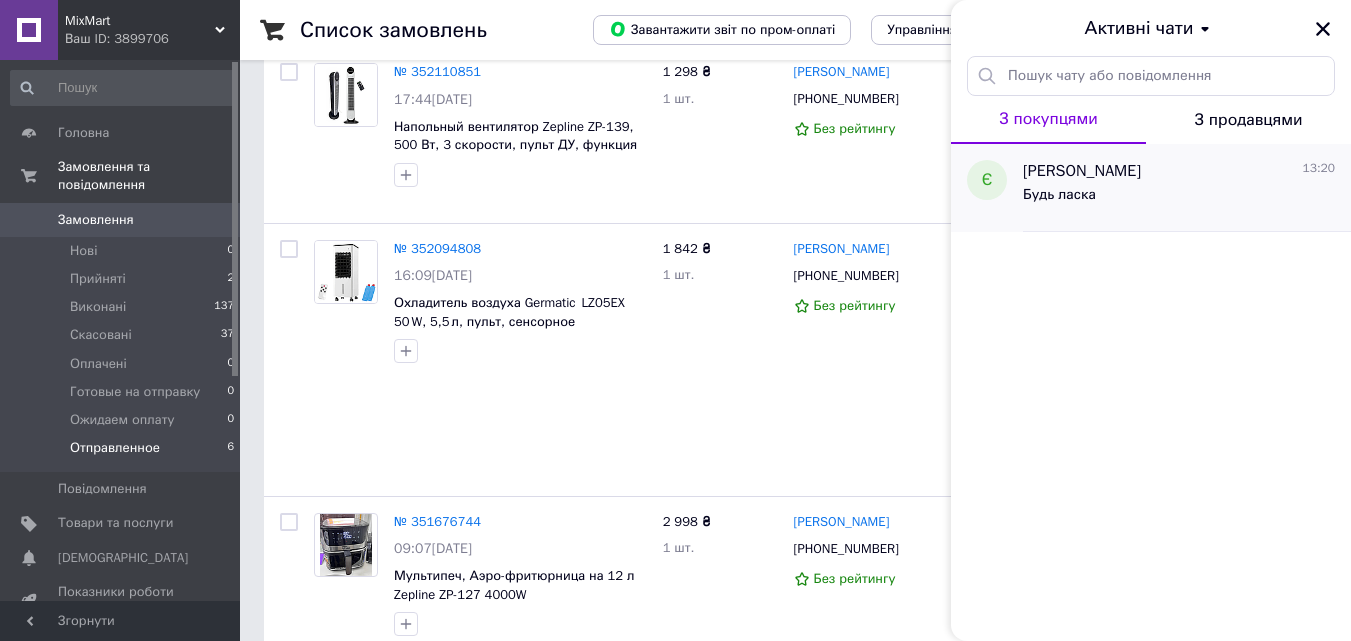click on "Будь ласка" at bounding box center (1179, 199) 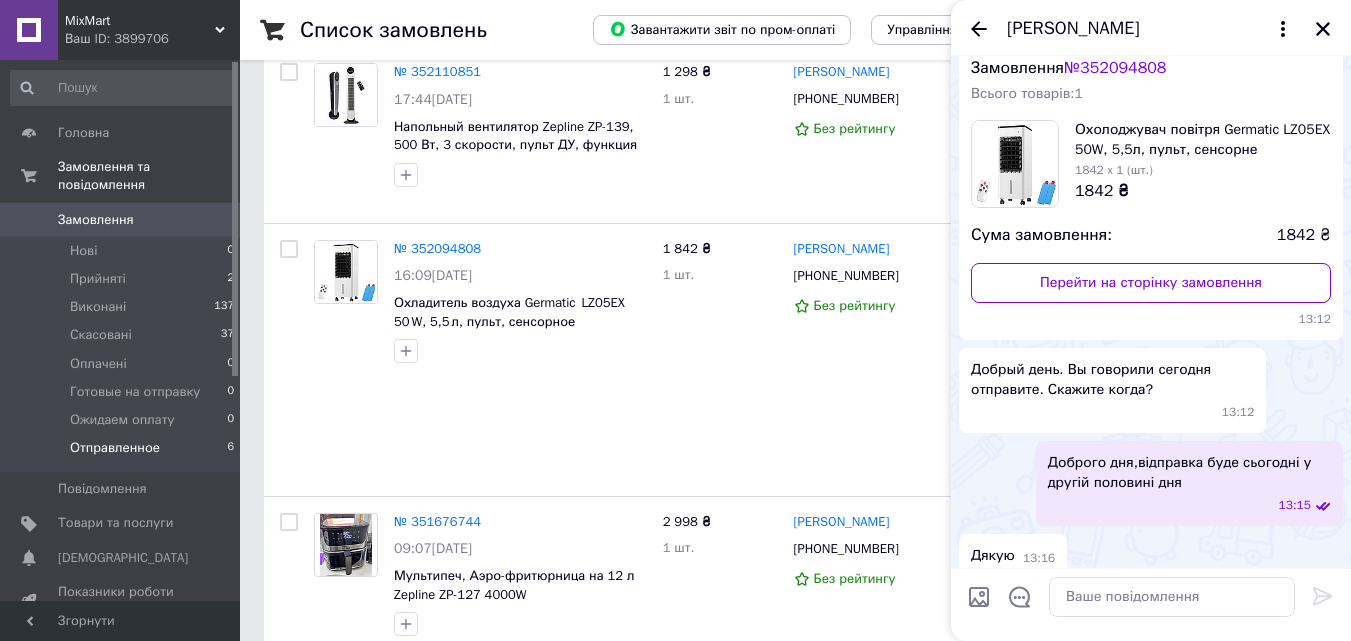 scroll, scrollTop: 135, scrollLeft: 0, axis: vertical 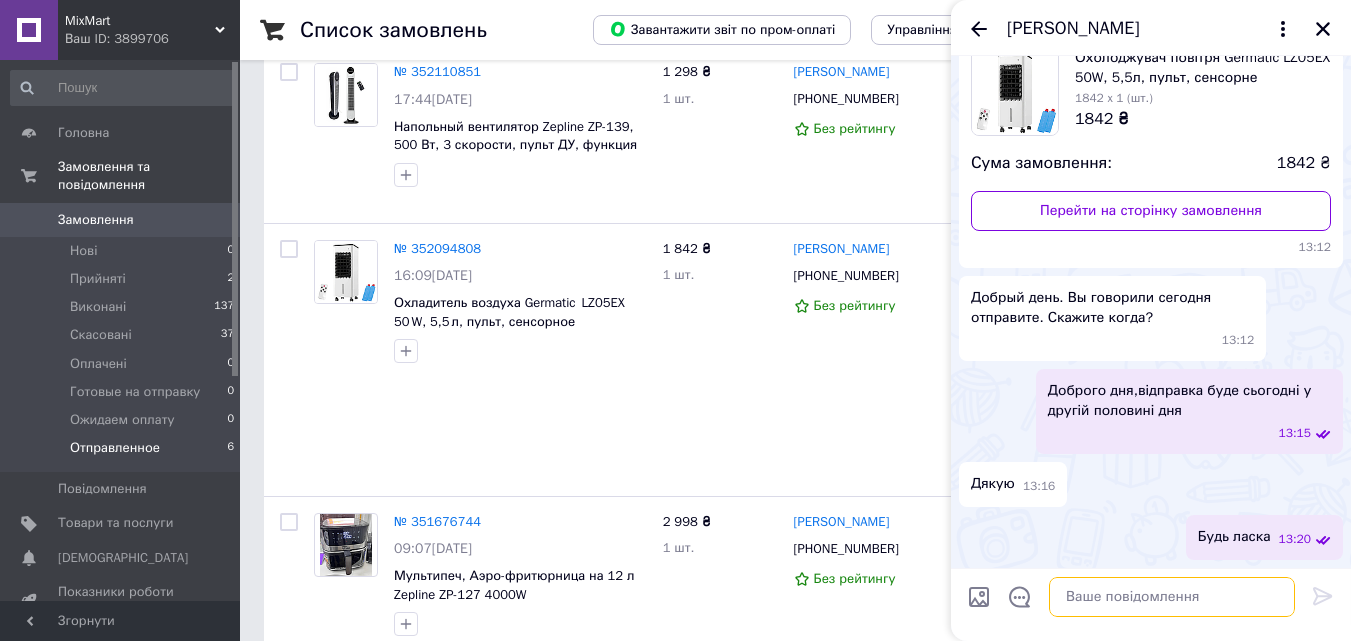 click at bounding box center [1172, 597] 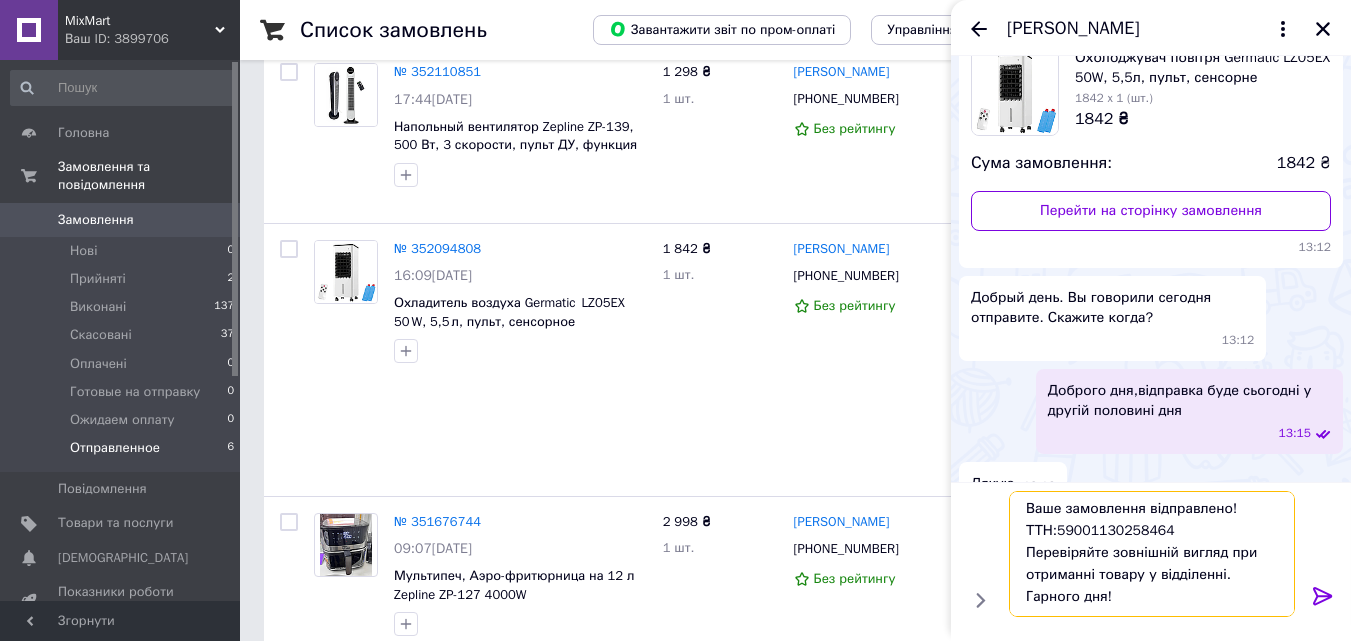 scroll, scrollTop: 0, scrollLeft: 0, axis: both 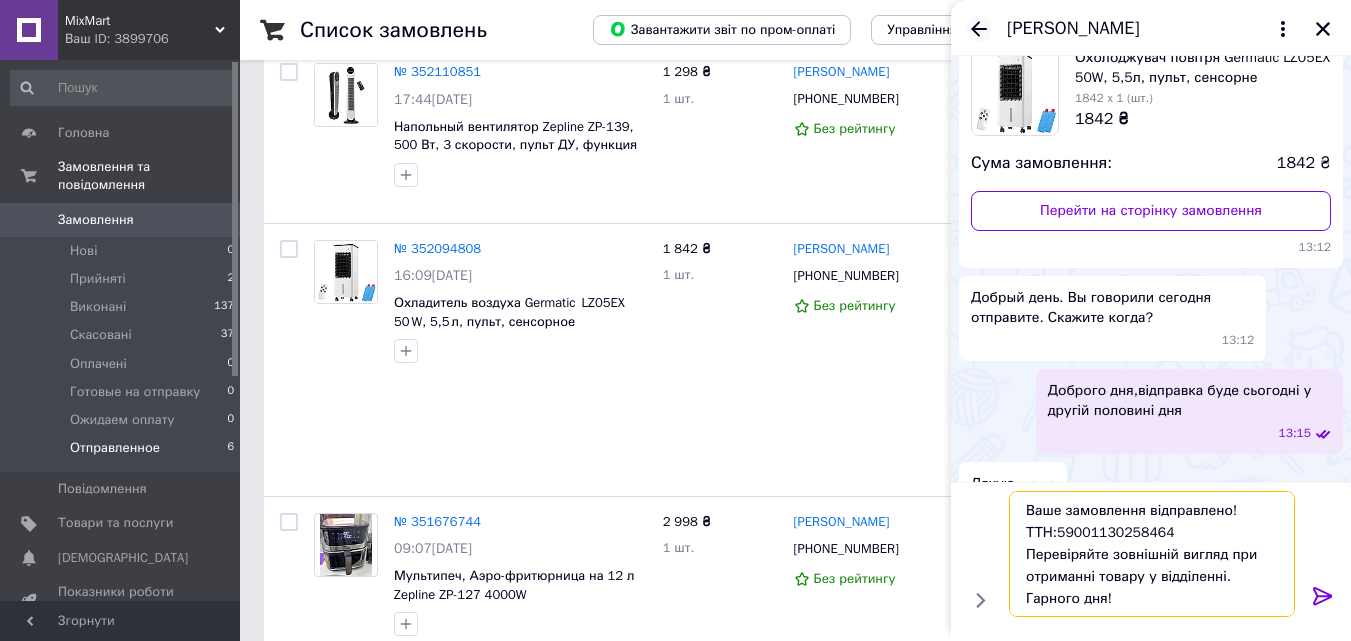 type on "Ваше замовлення відправлено!
ТТН:59001130258464
Перевіряйте зовнішній вигляд при отриманні товару у відділенні.
Гарного дня!" 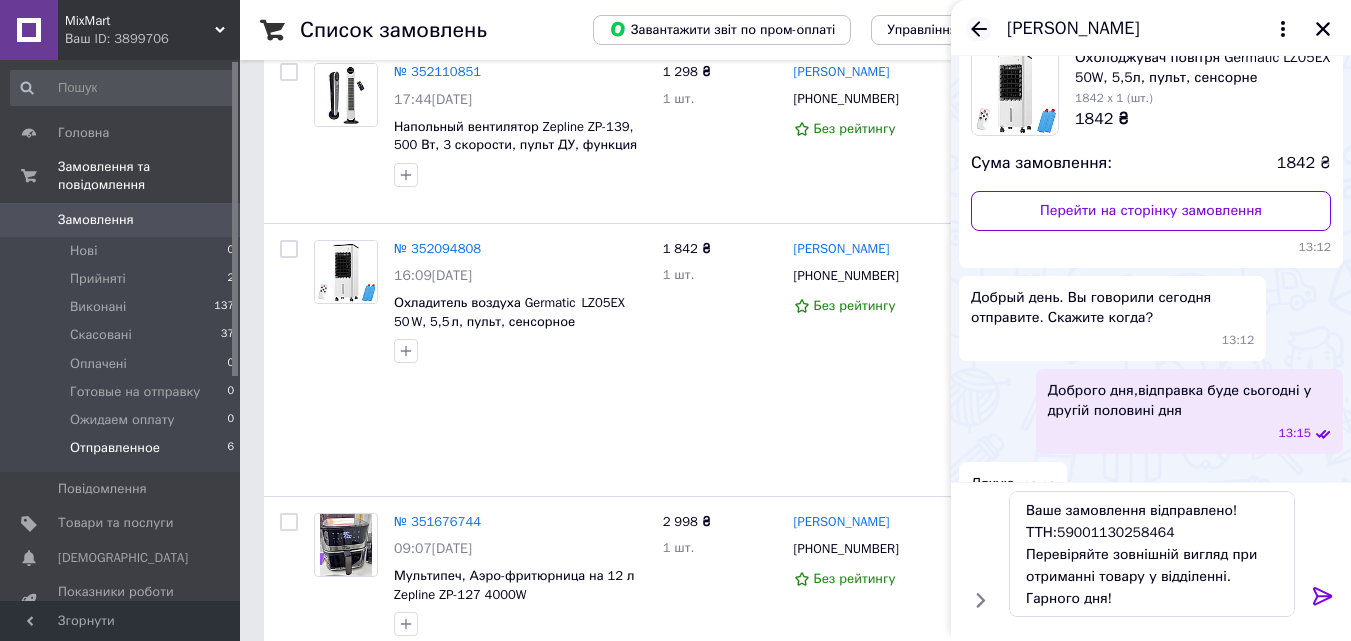 click 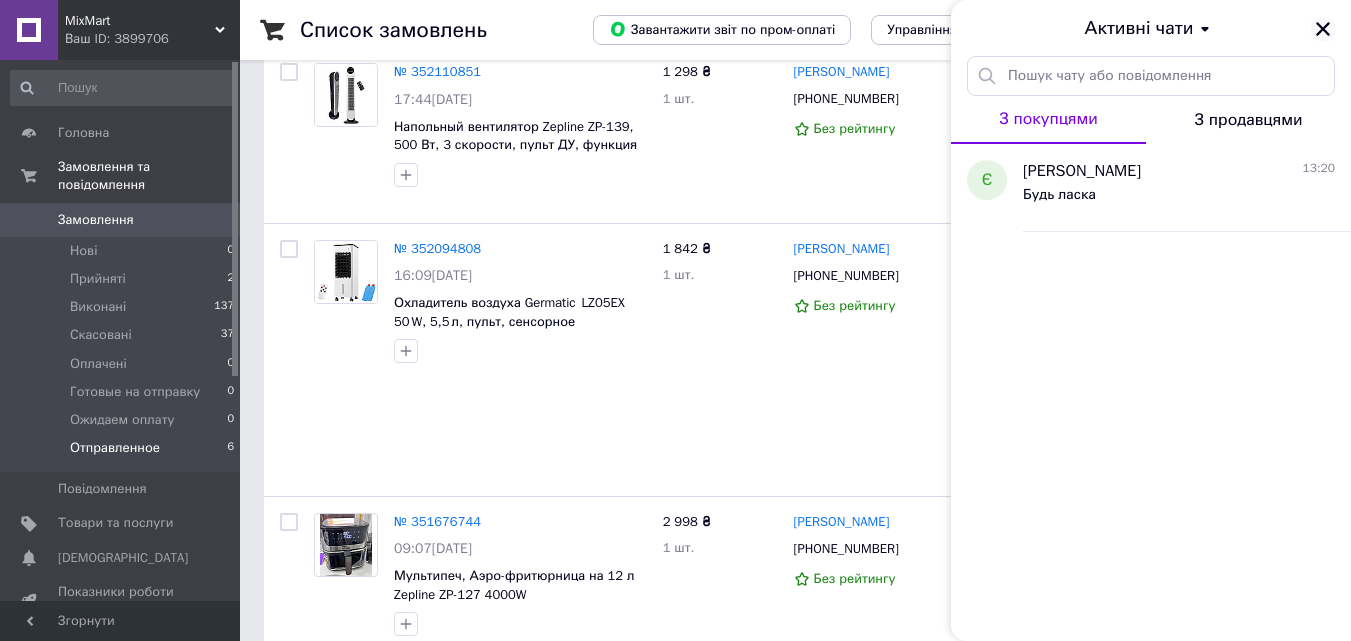 click 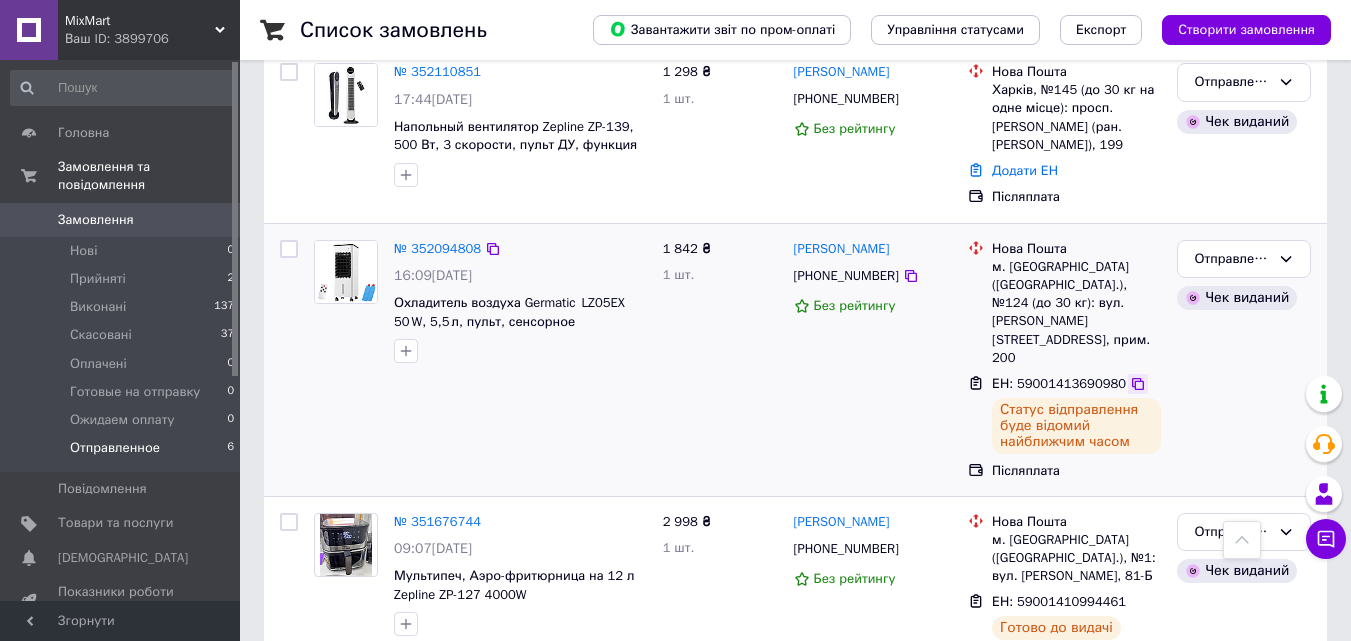 click 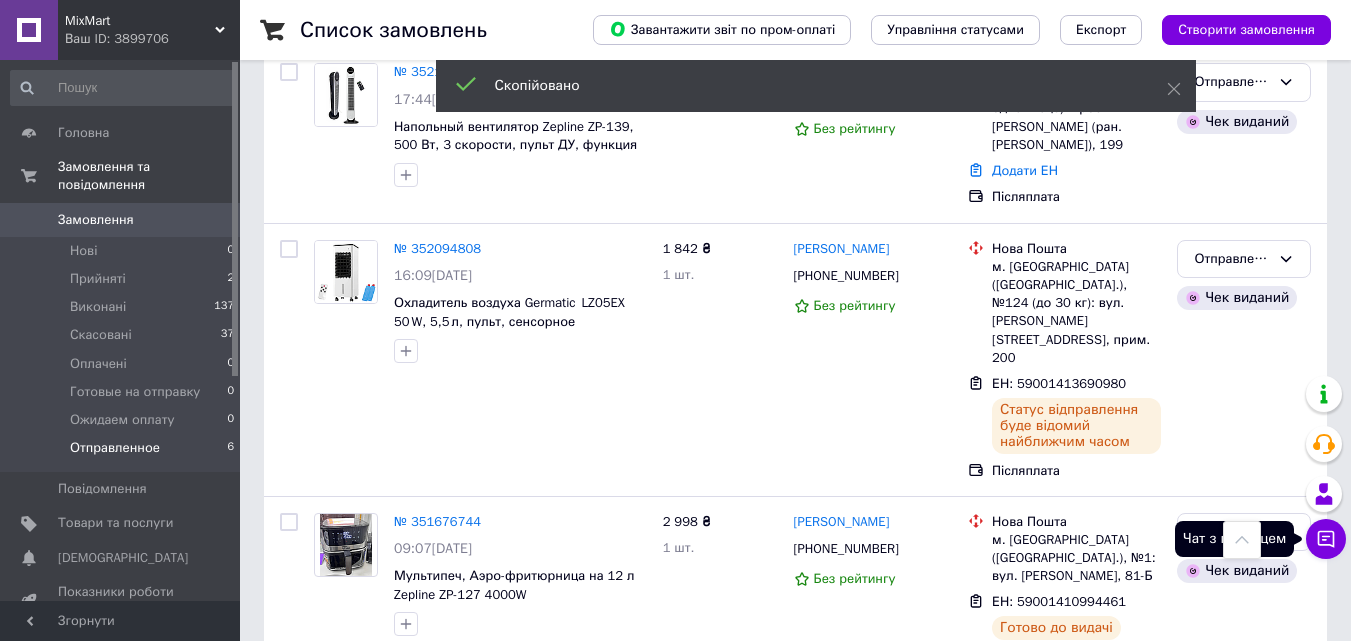 click 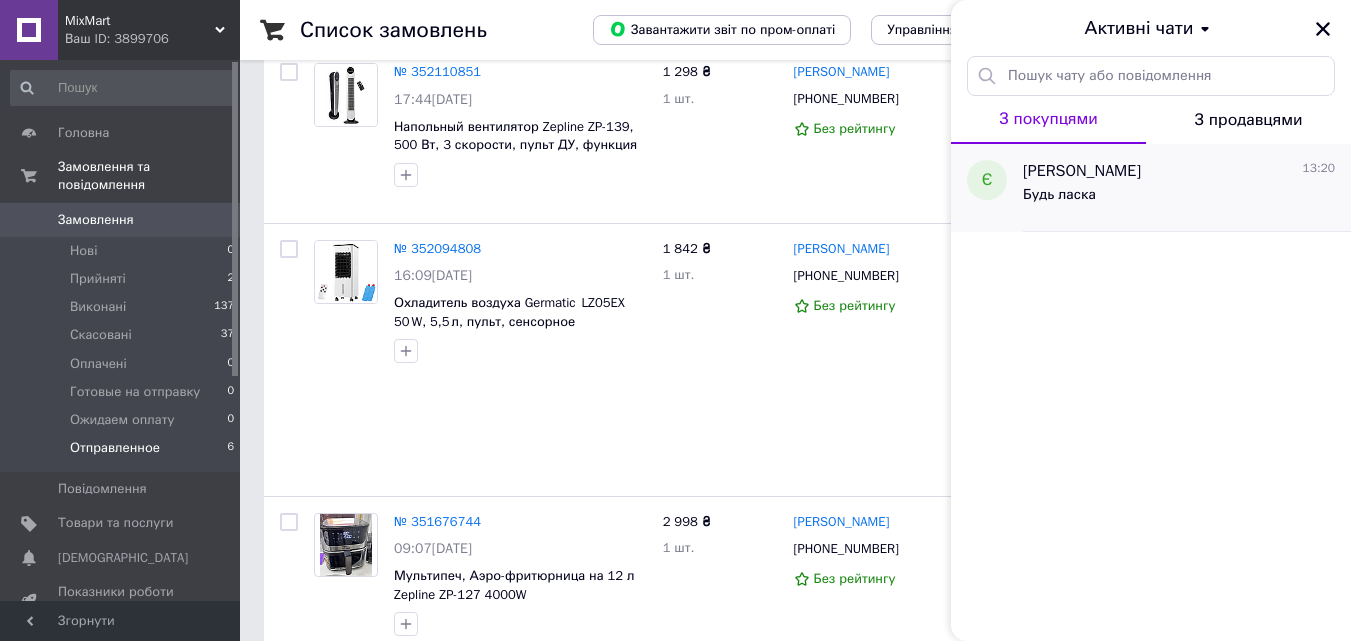 click on "Будь ласка" at bounding box center (1059, 195) 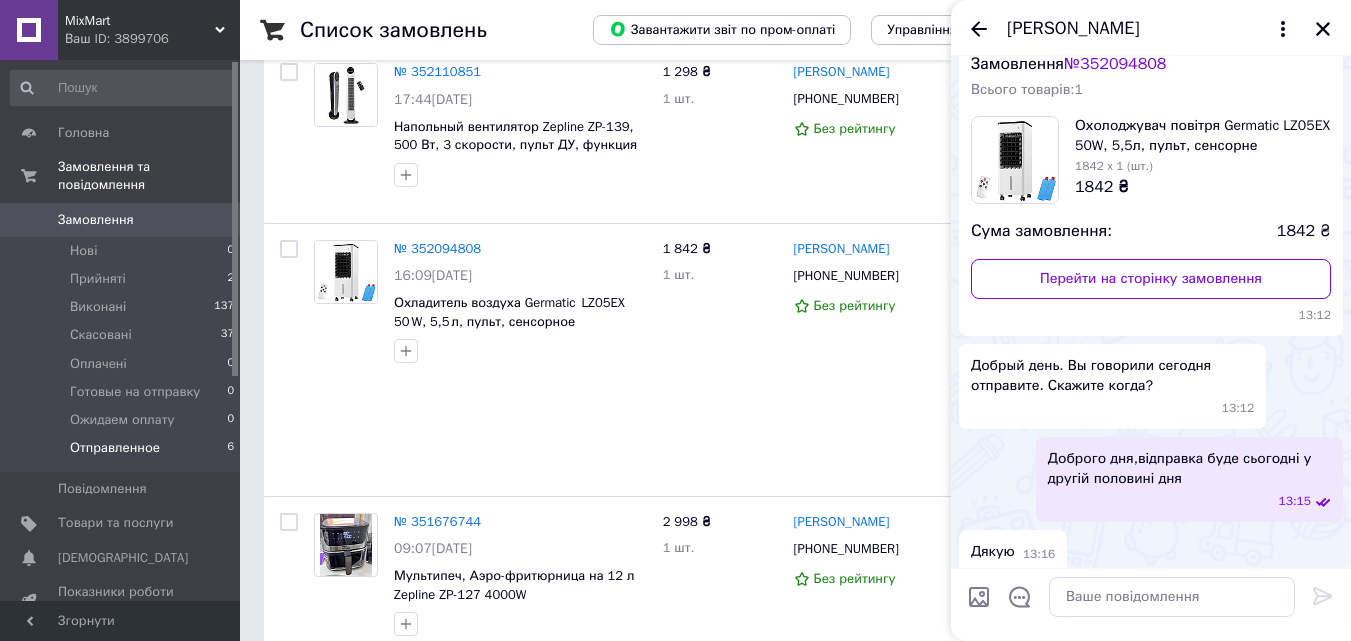 scroll, scrollTop: 135, scrollLeft: 0, axis: vertical 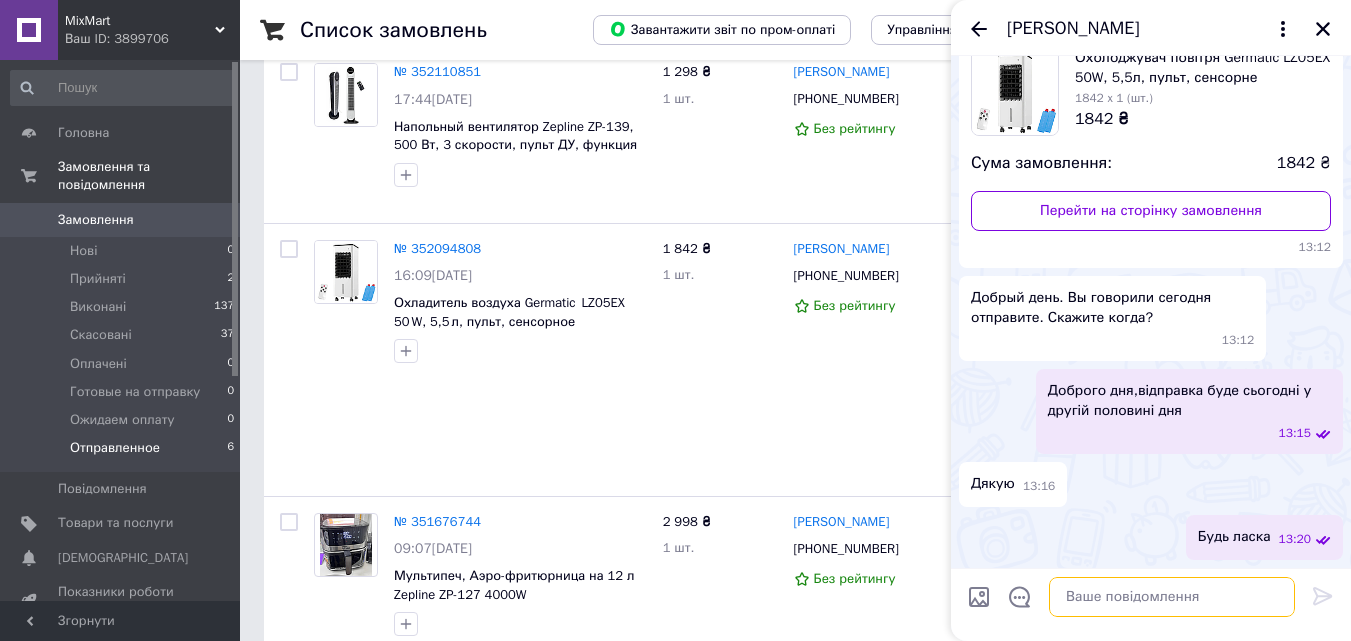 click at bounding box center (1172, 597) 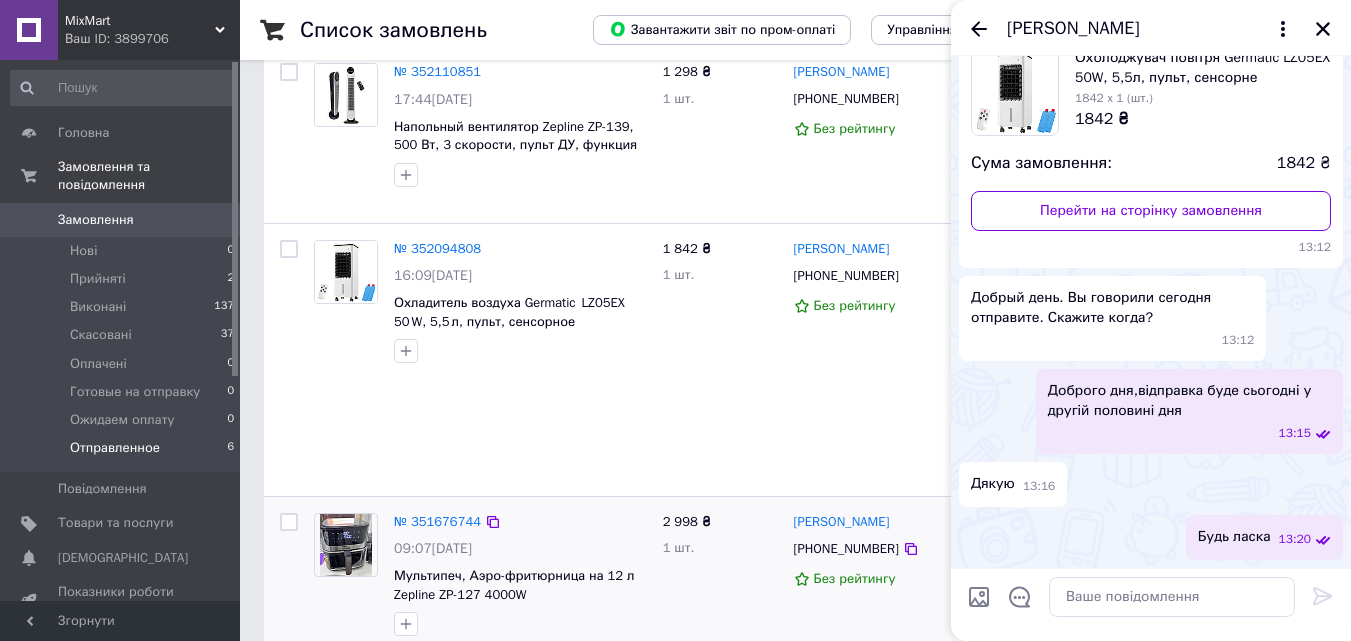 click on "2 998 ₴ 1 шт." at bounding box center [720, 590] 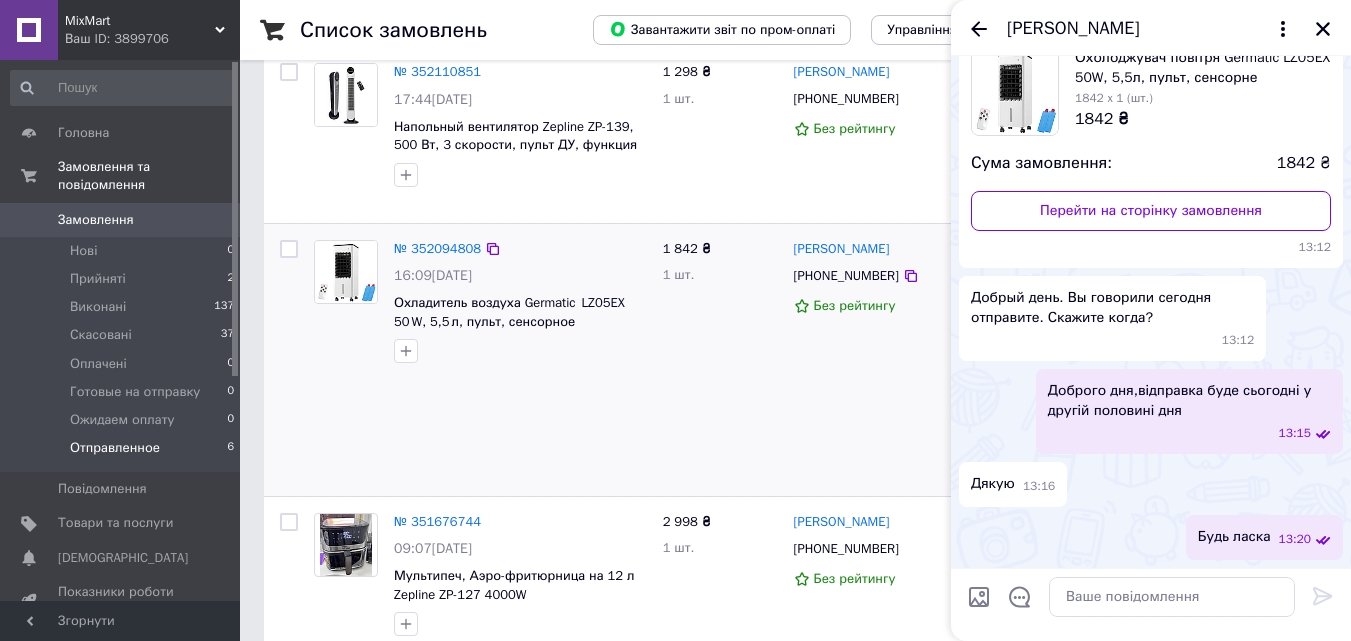 click on "1 842 ₴ 1 шт." at bounding box center (720, 360) 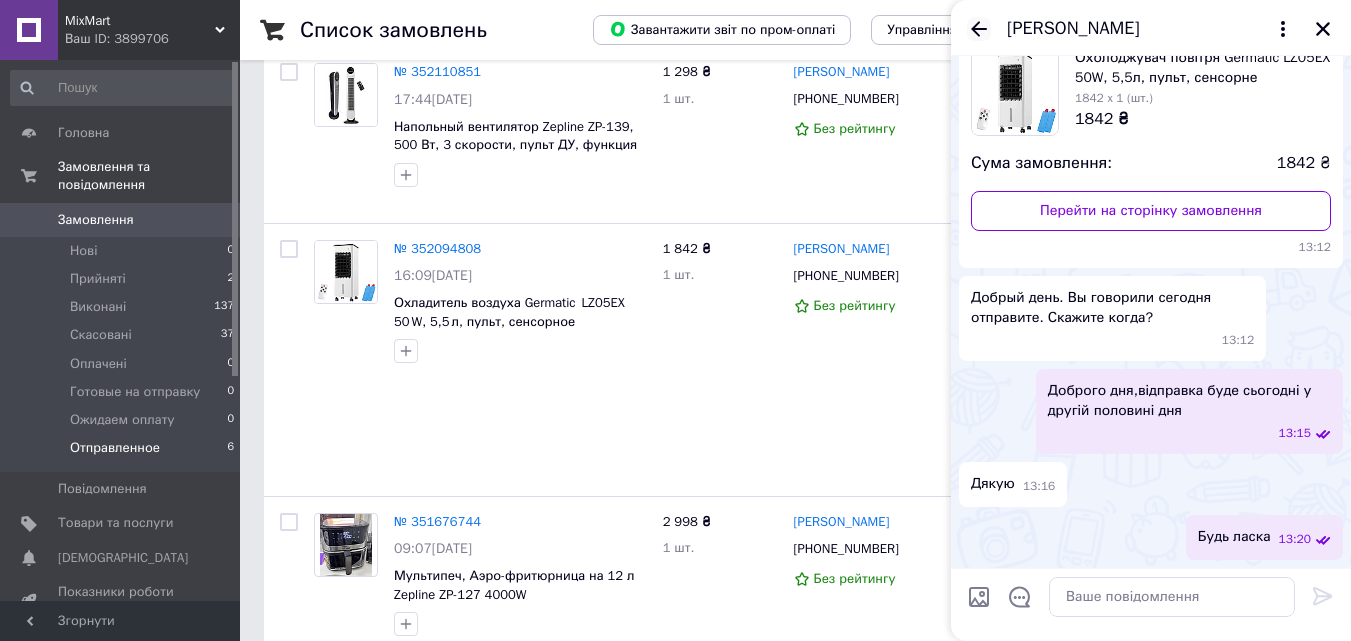 click 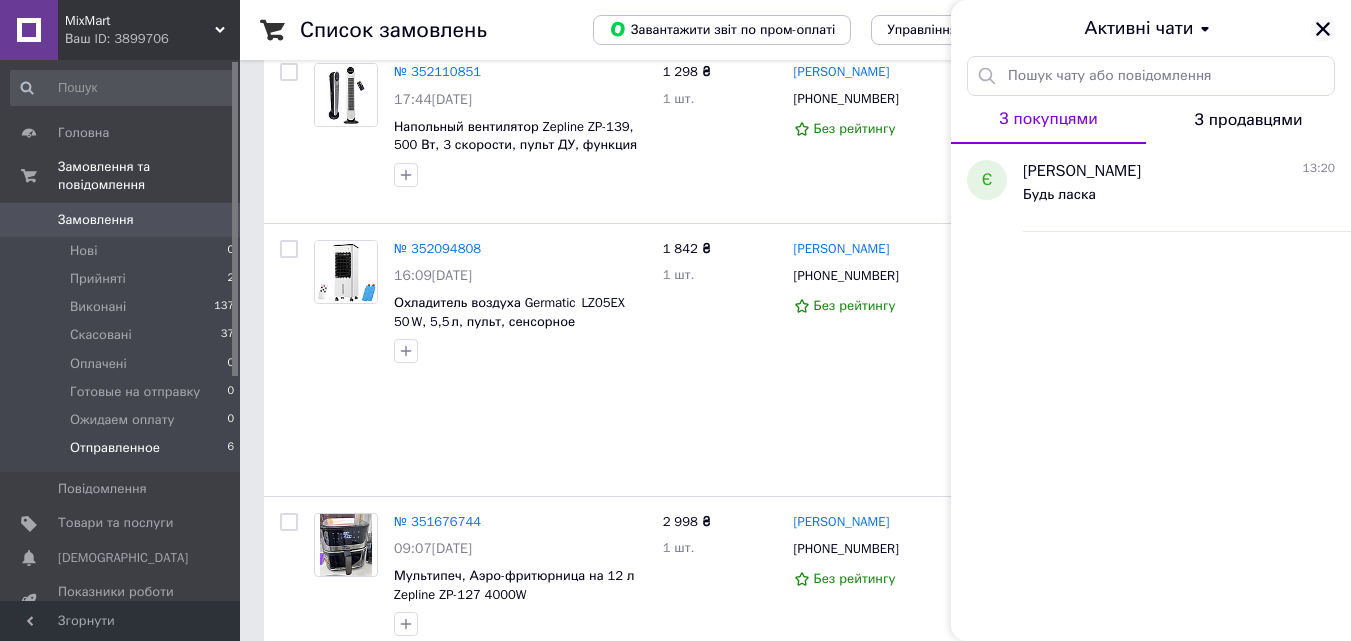 click 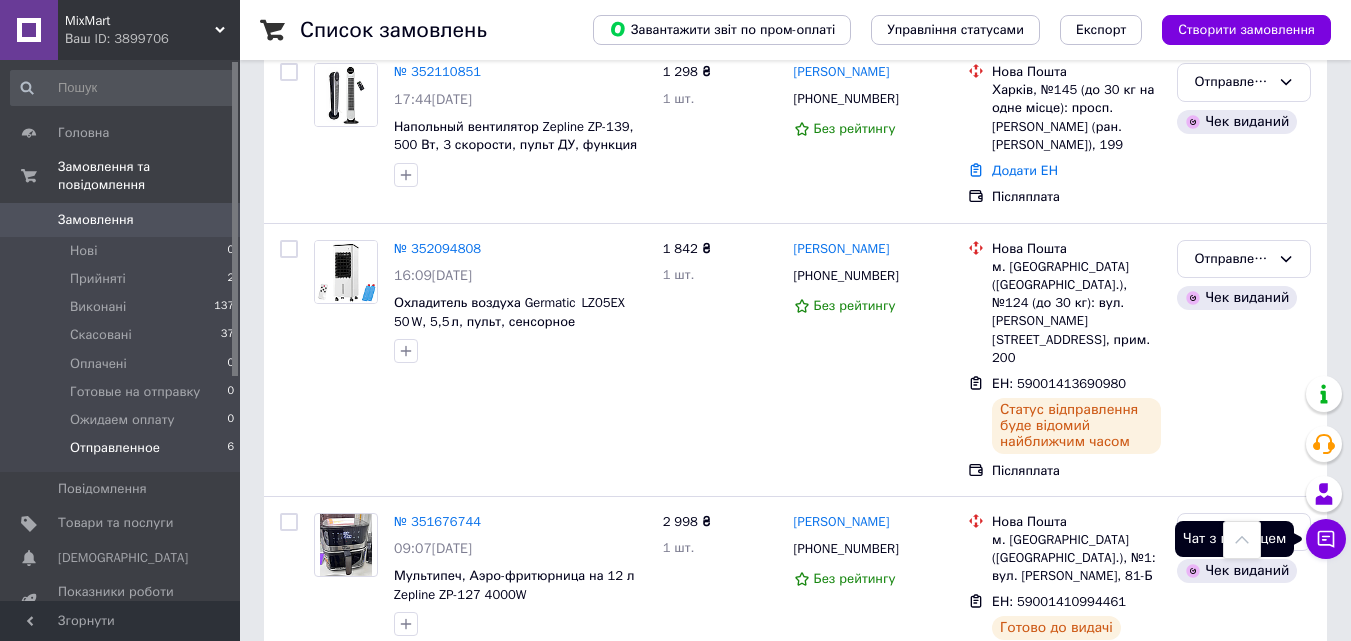 click 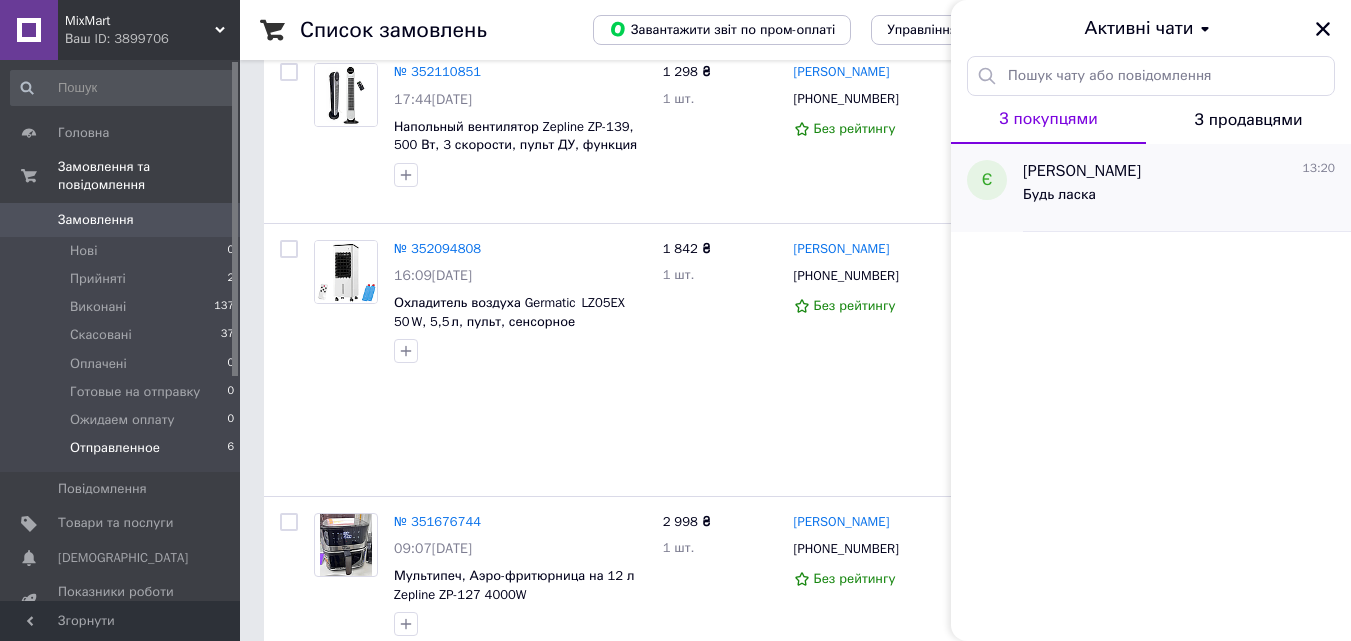 click on "Будь ласка" at bounding box center [1179, 199] 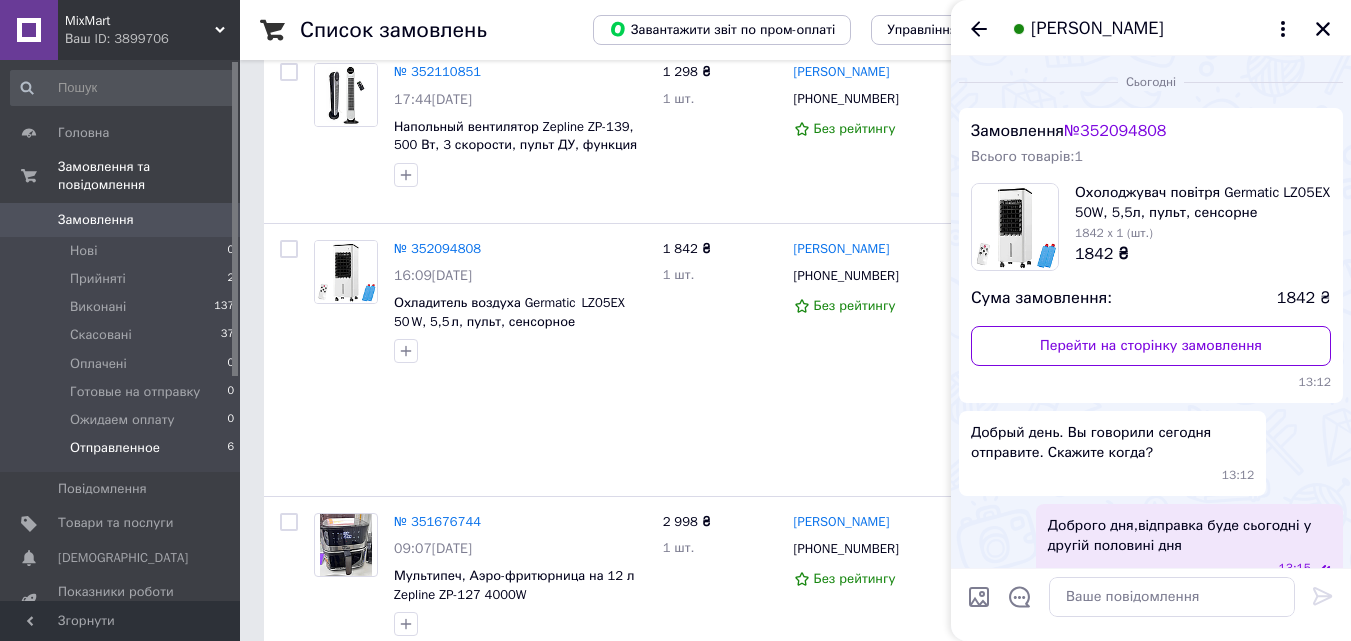 scroll, scrollTop: 135, scrollLeft: 0, axis: vertical 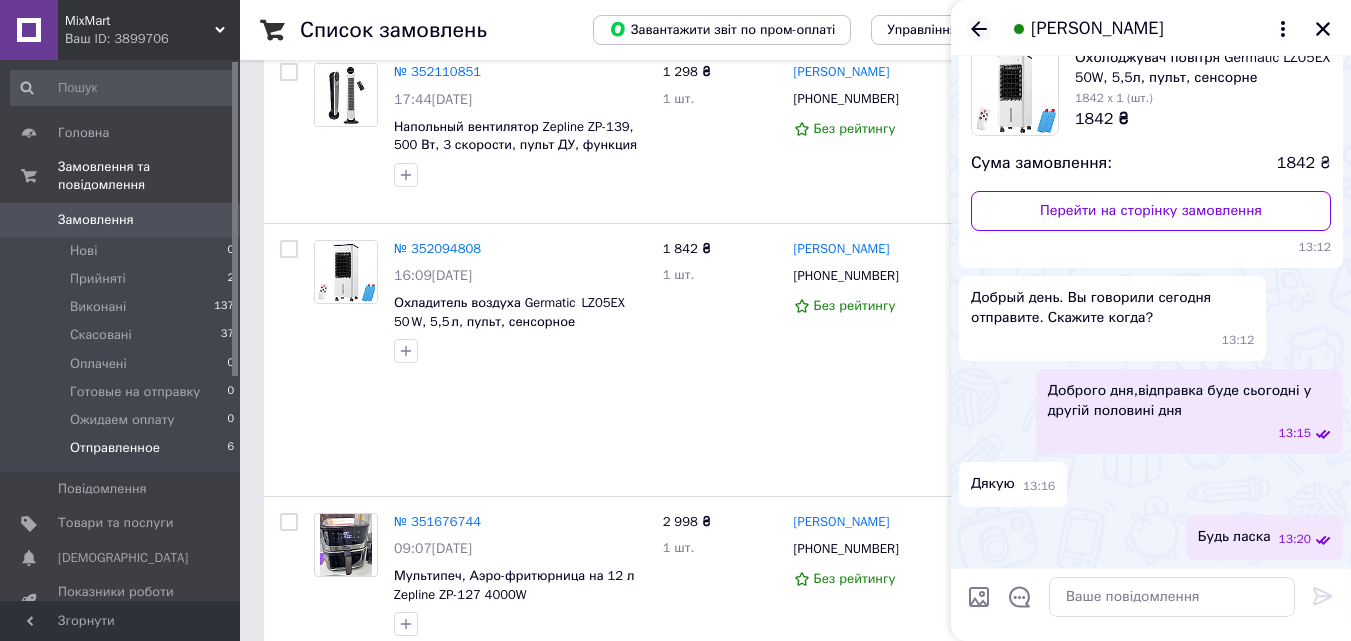 click 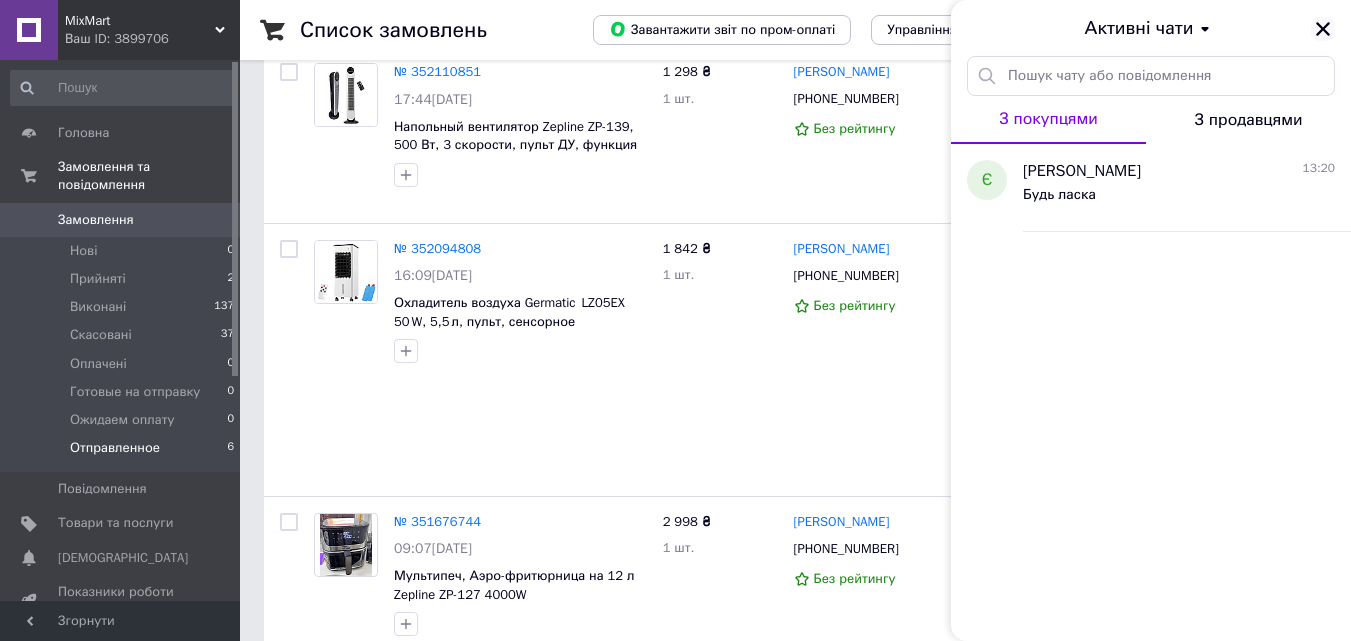 click 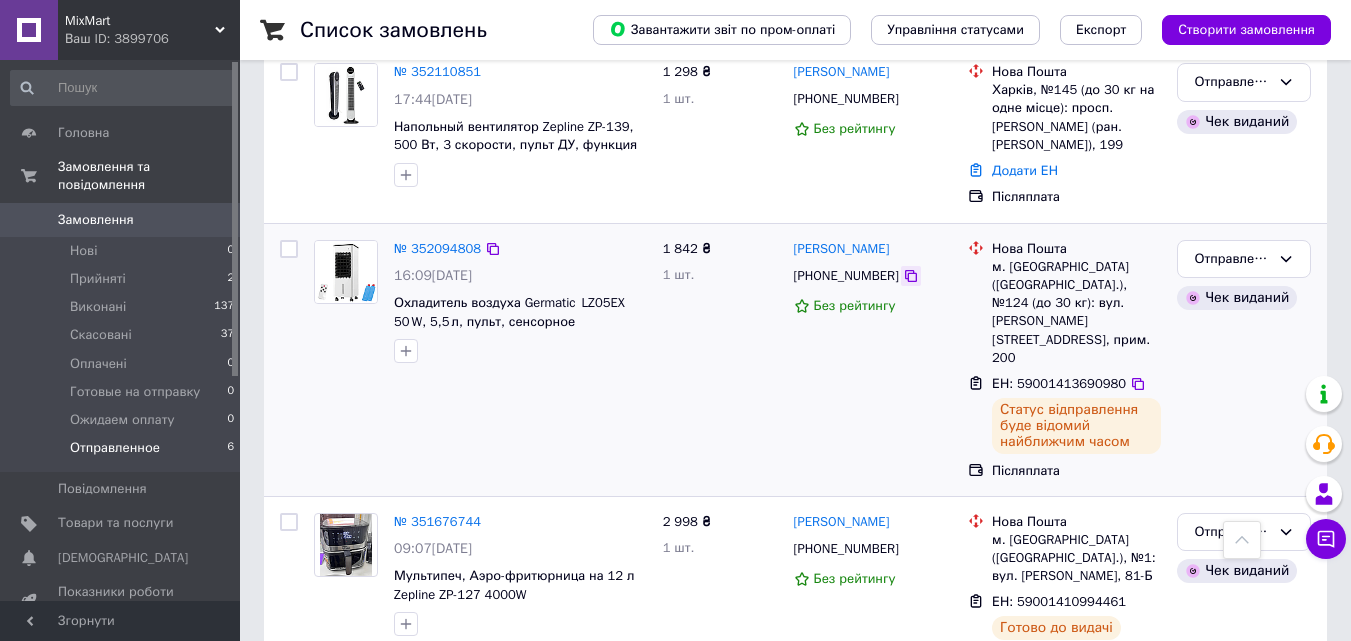 click 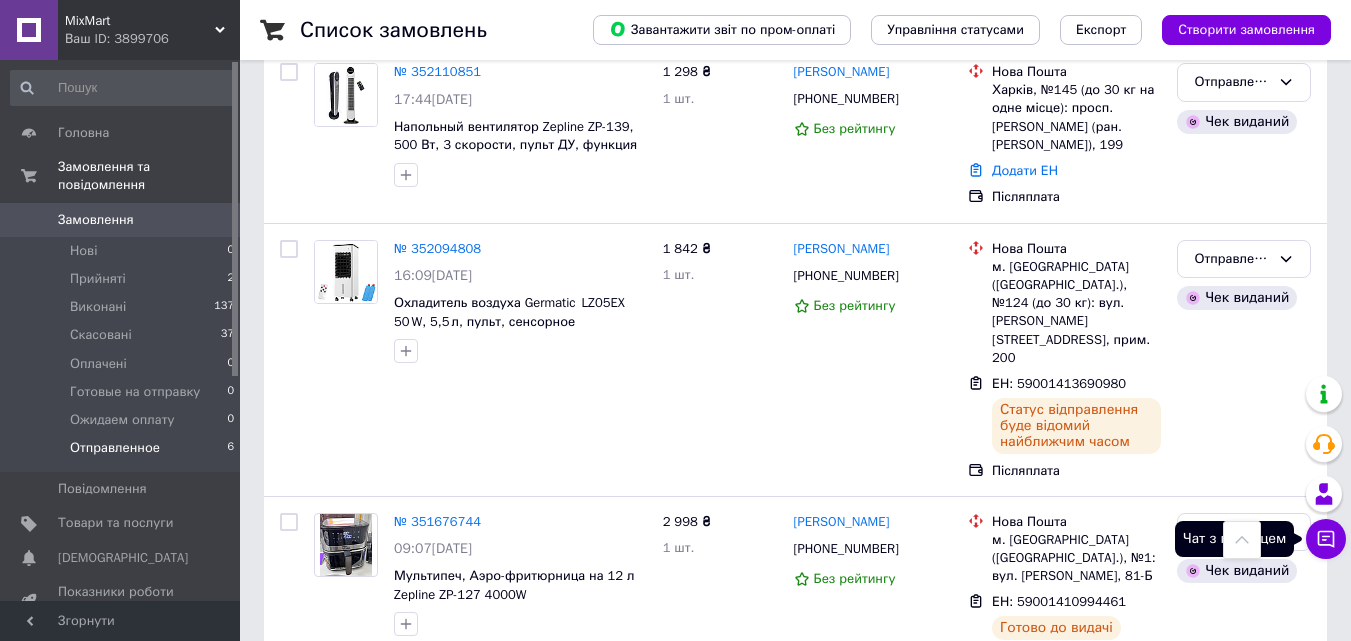 click on "Чат з покупцем" at bounding box center [1326, 539] 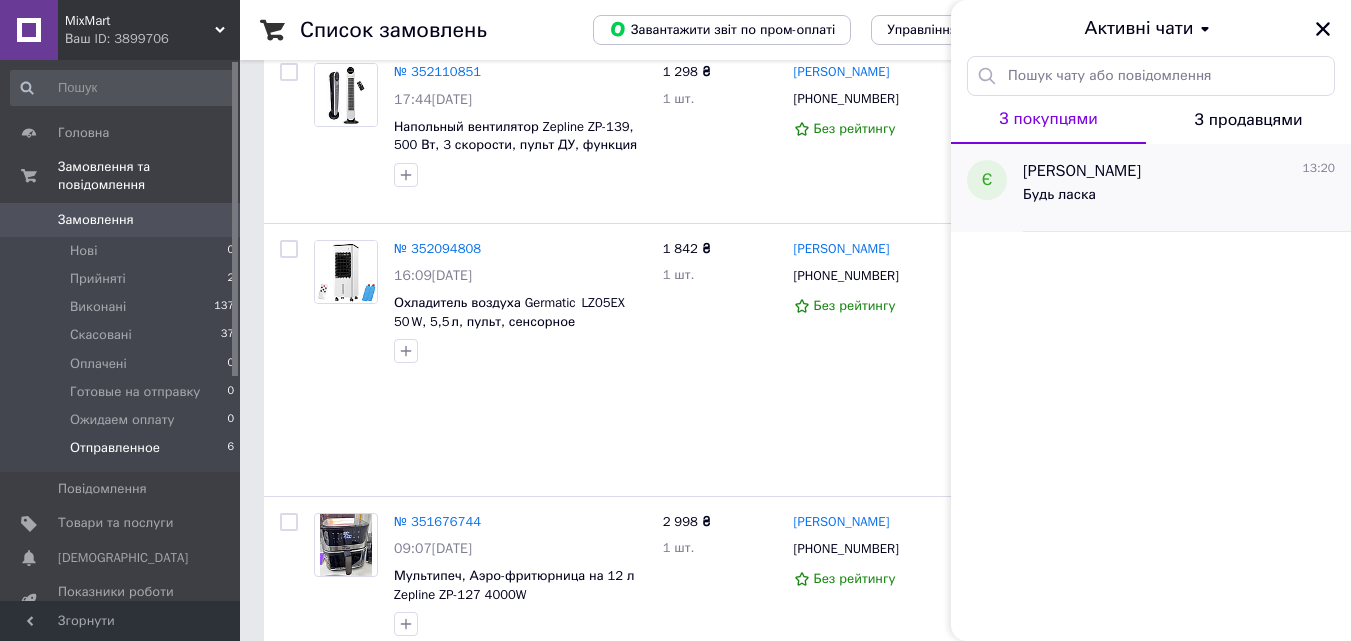 click on "Будь ласка" at bounding box center (1059, 195) 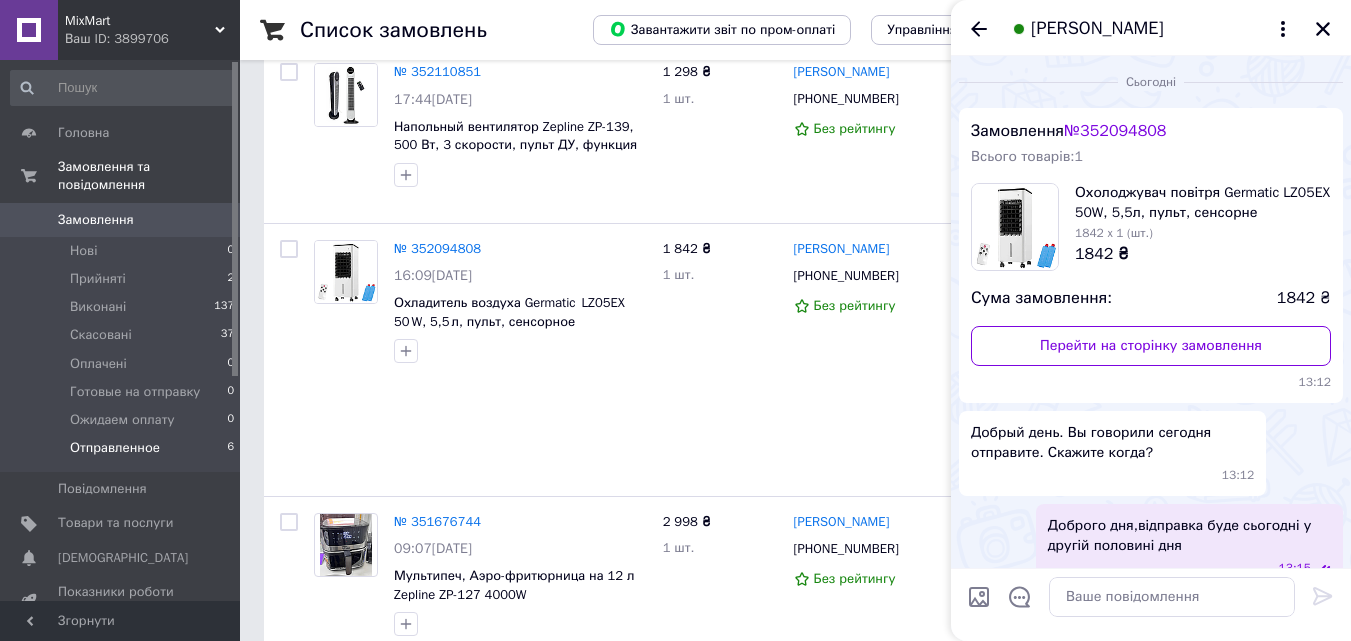 scroll, scrollTop: 135, scrollLeft: 0, axis: vertical 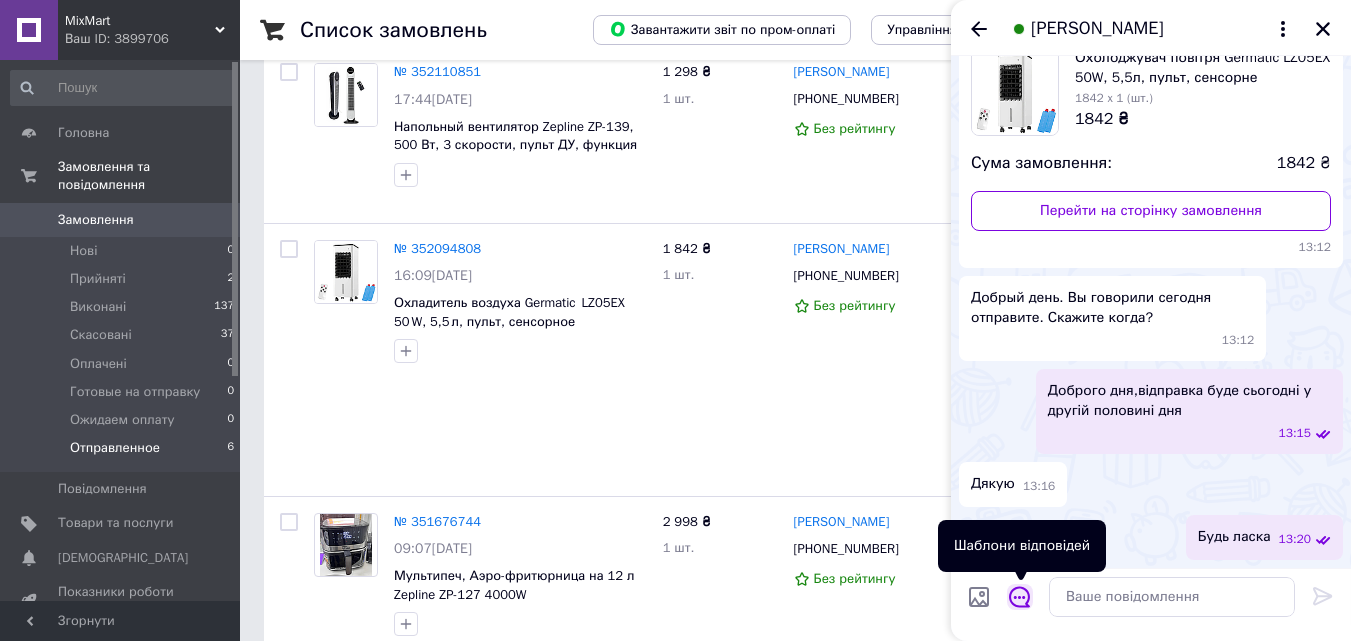 click 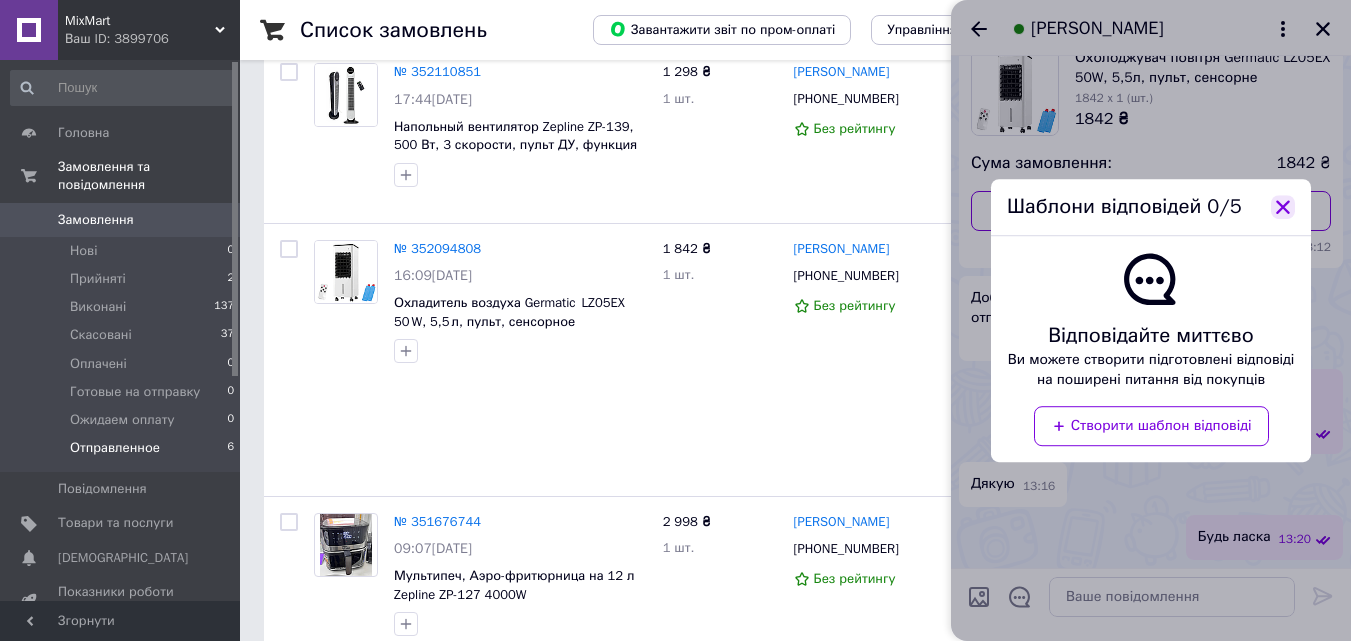 click 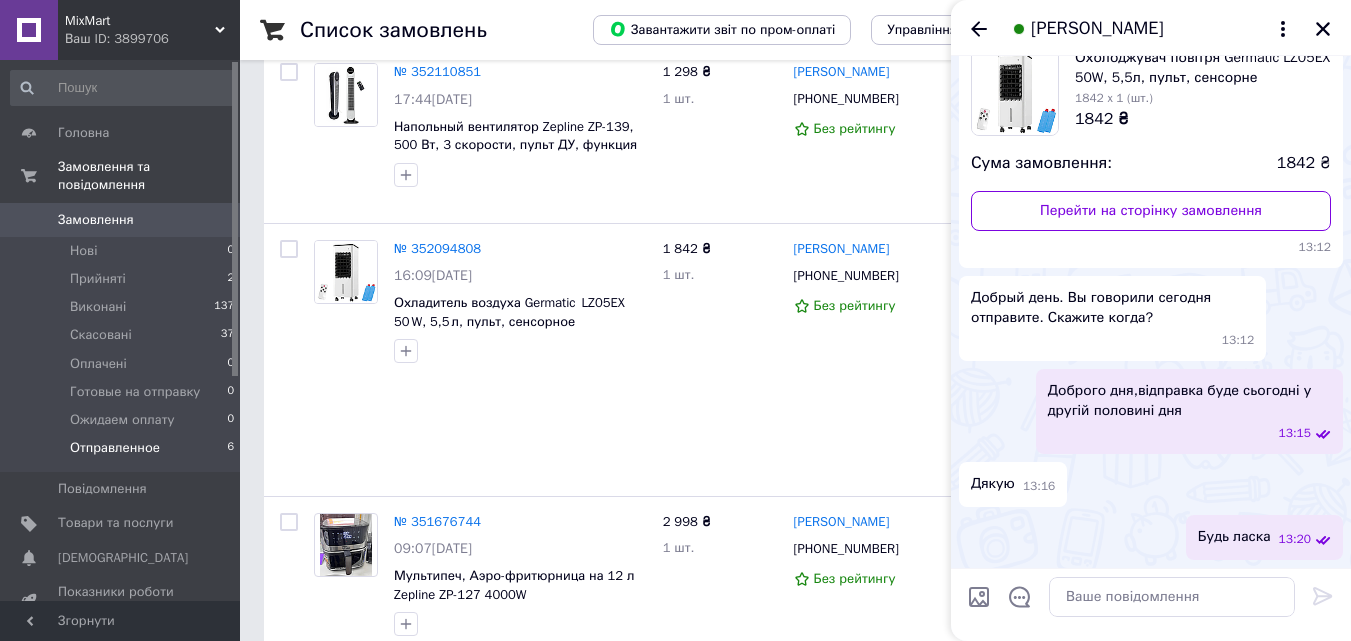 click at bounding box center [979, 597] 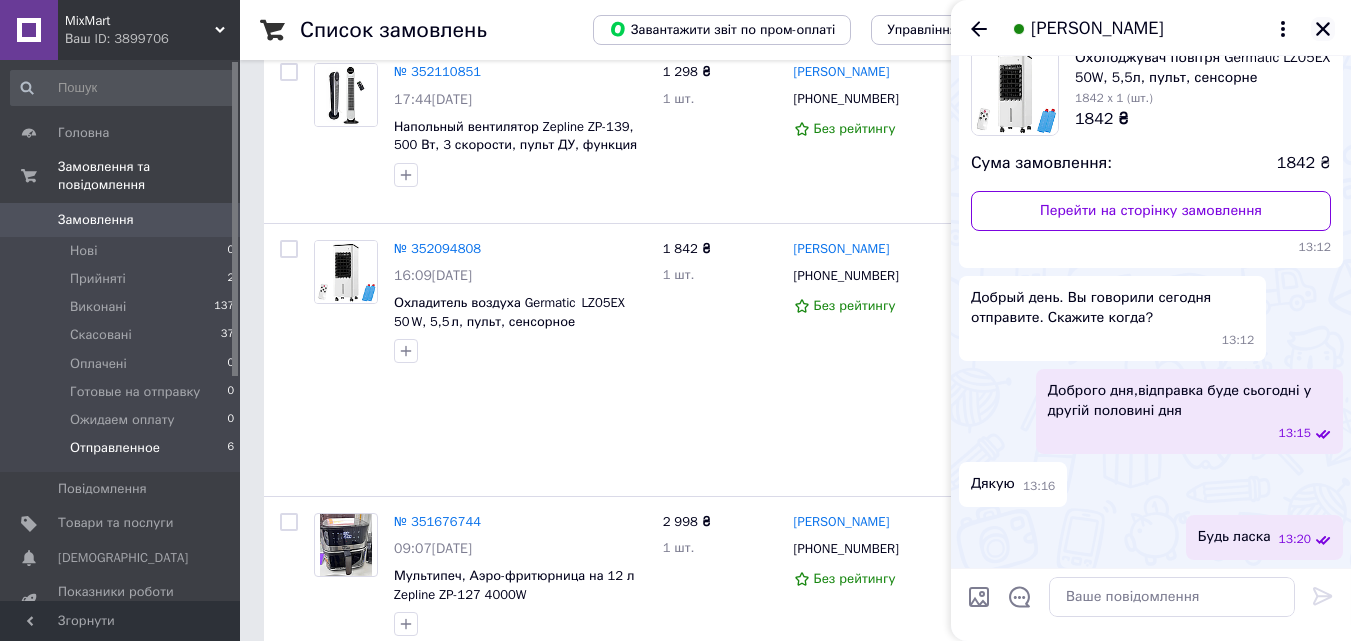 click 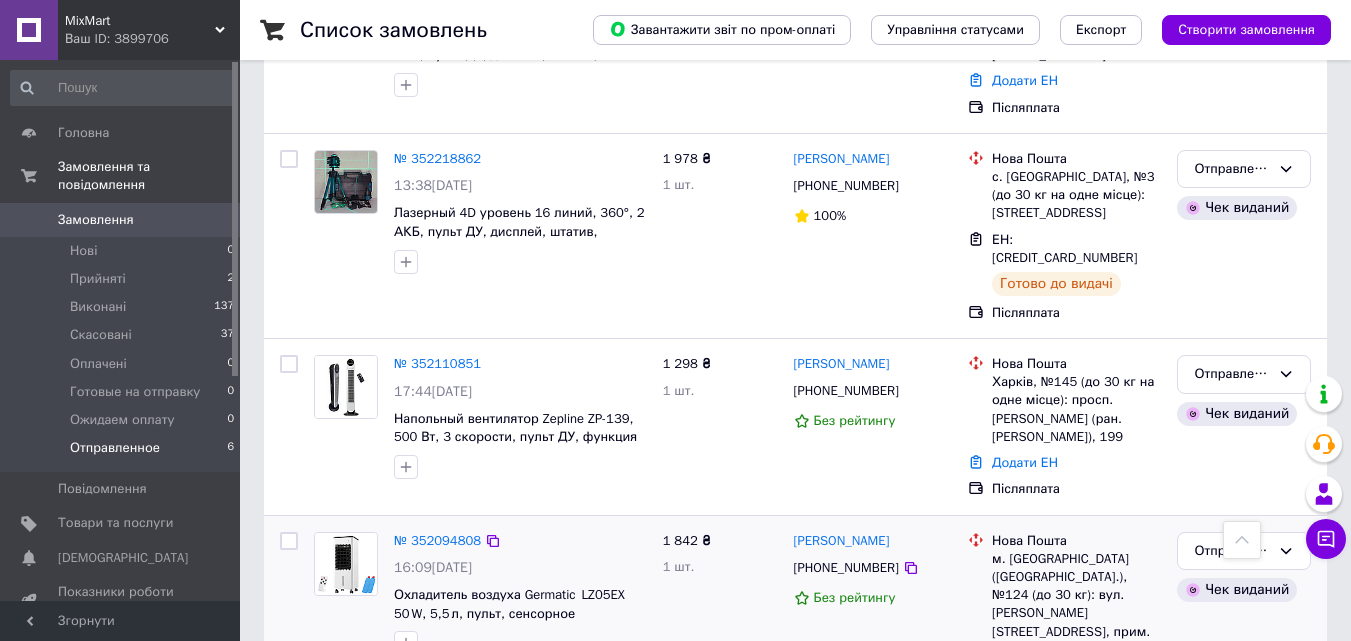 scroll, scrollTop: 322, scrollLeft: 0, axis: vertical 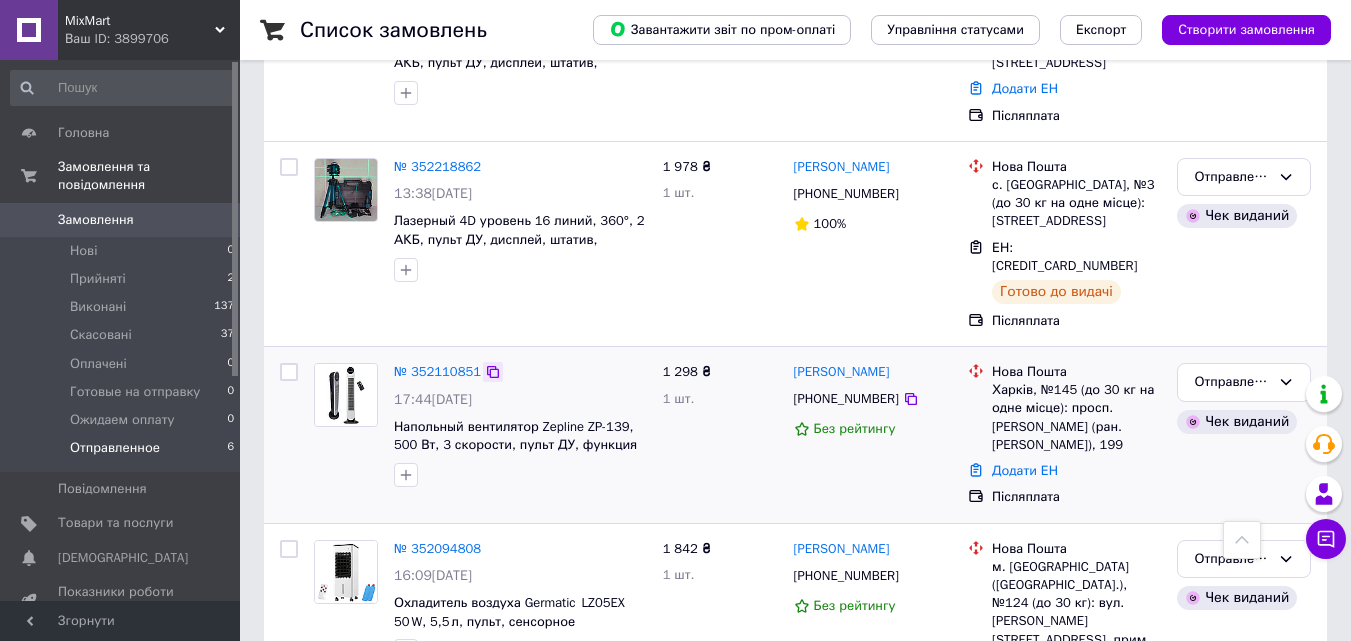 click 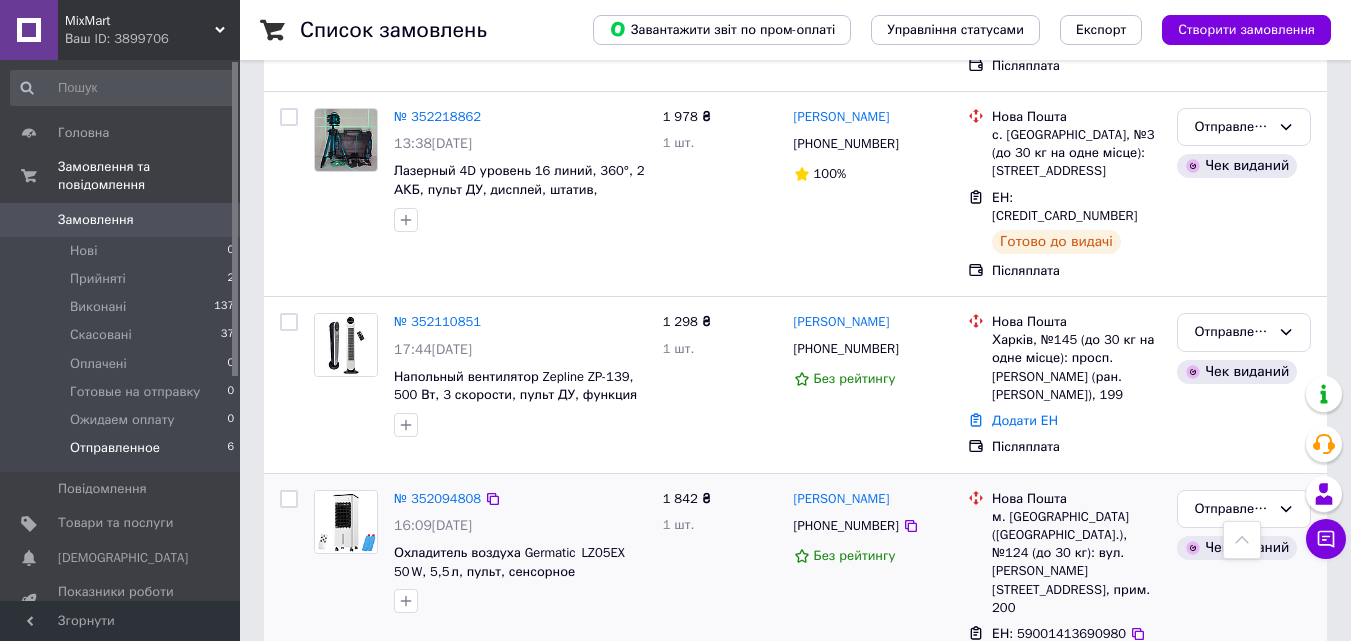 scroll, scrollTop: 422, scrollLeft: 0, axis: vertical 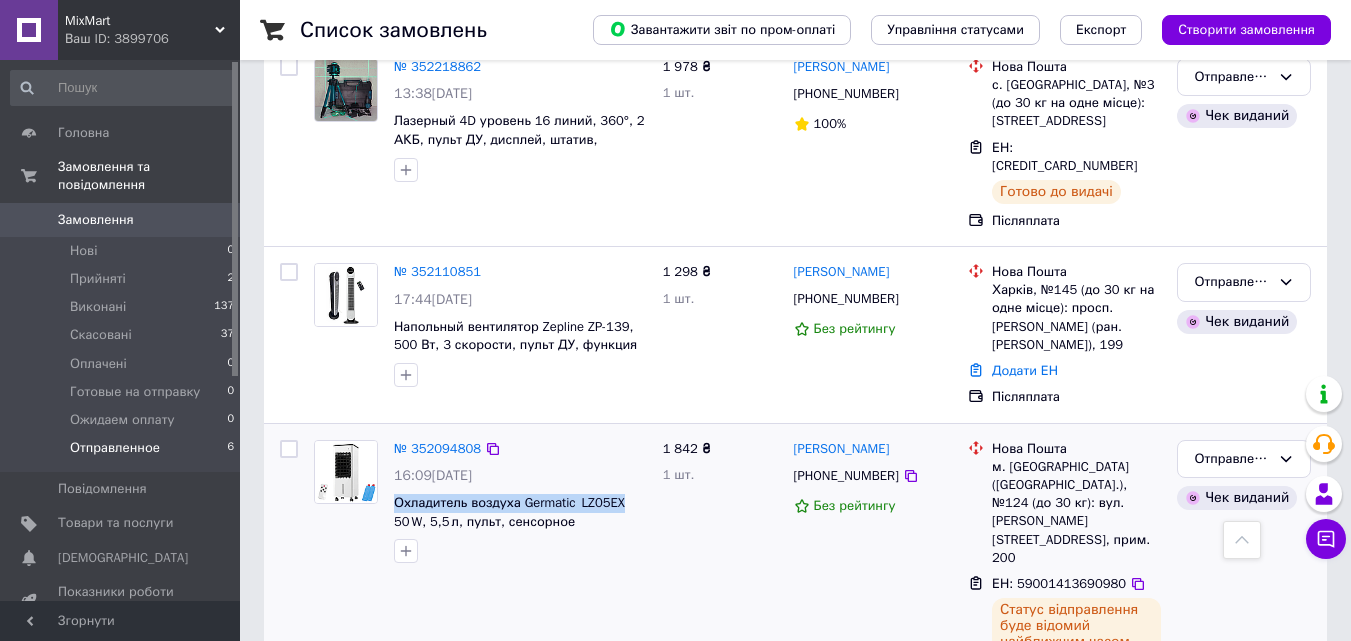 drag, startPoint x: 391, startPoint y: 483, endPoint x: 618, endPoint y: 487, distance: 227.03523 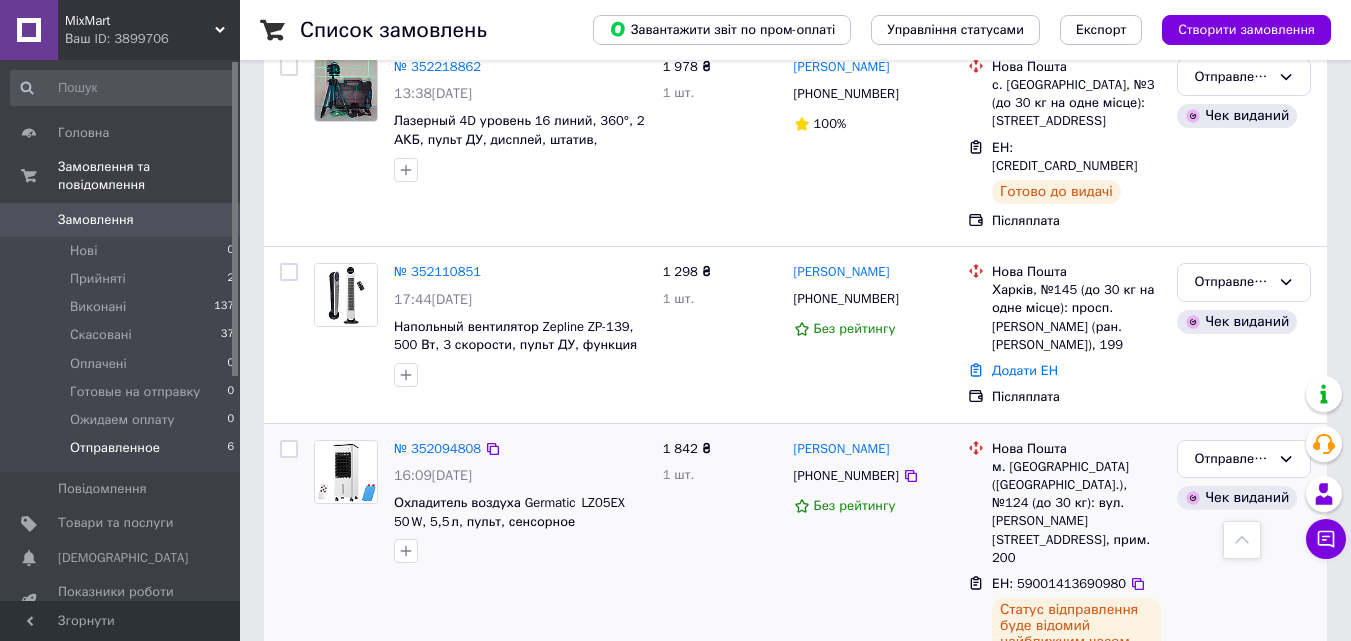 click on "1 842 ₴ 1 шт." at bounding box center (720, 560) 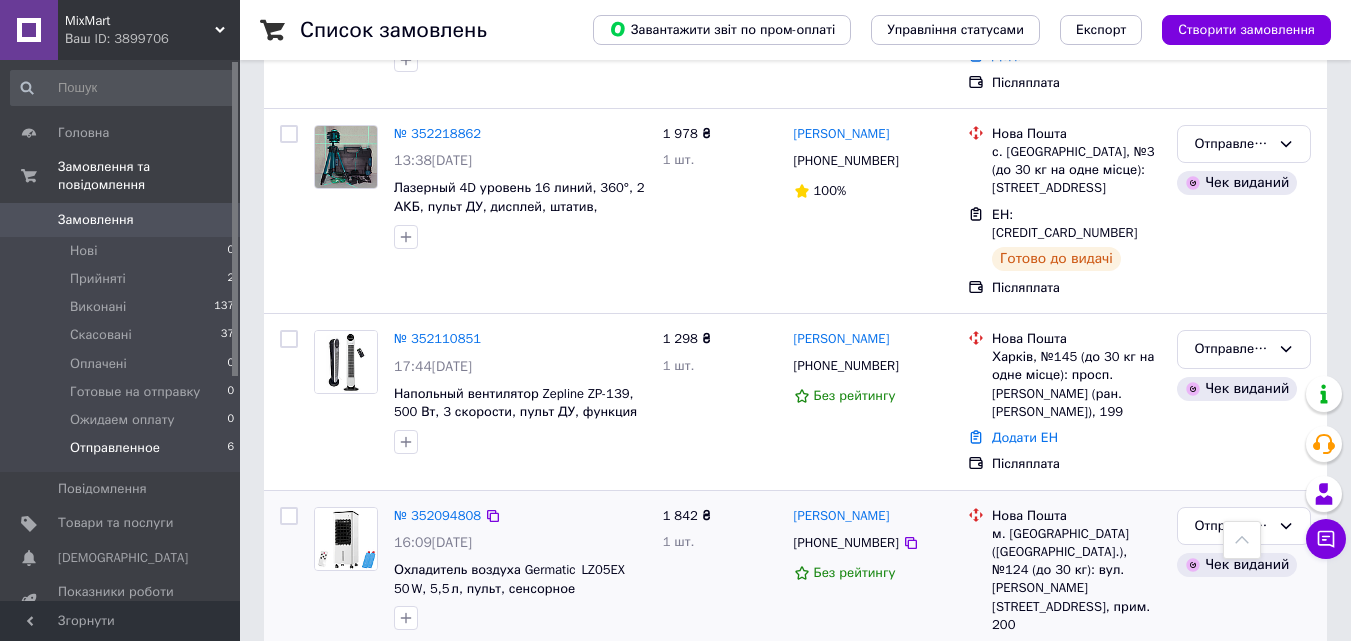 scroll, scrollTop: 322, scrollLeft: 0, axis: vertical 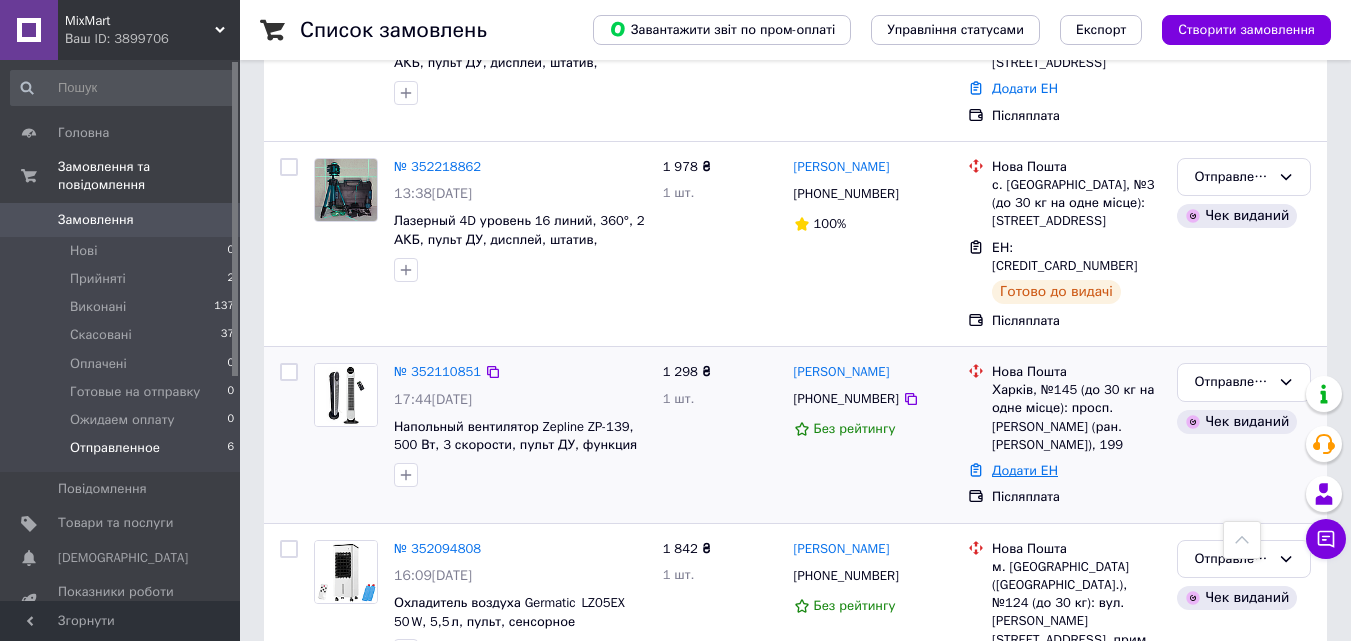 click on "Додати ЕН" at bounding box center (1025, 470) 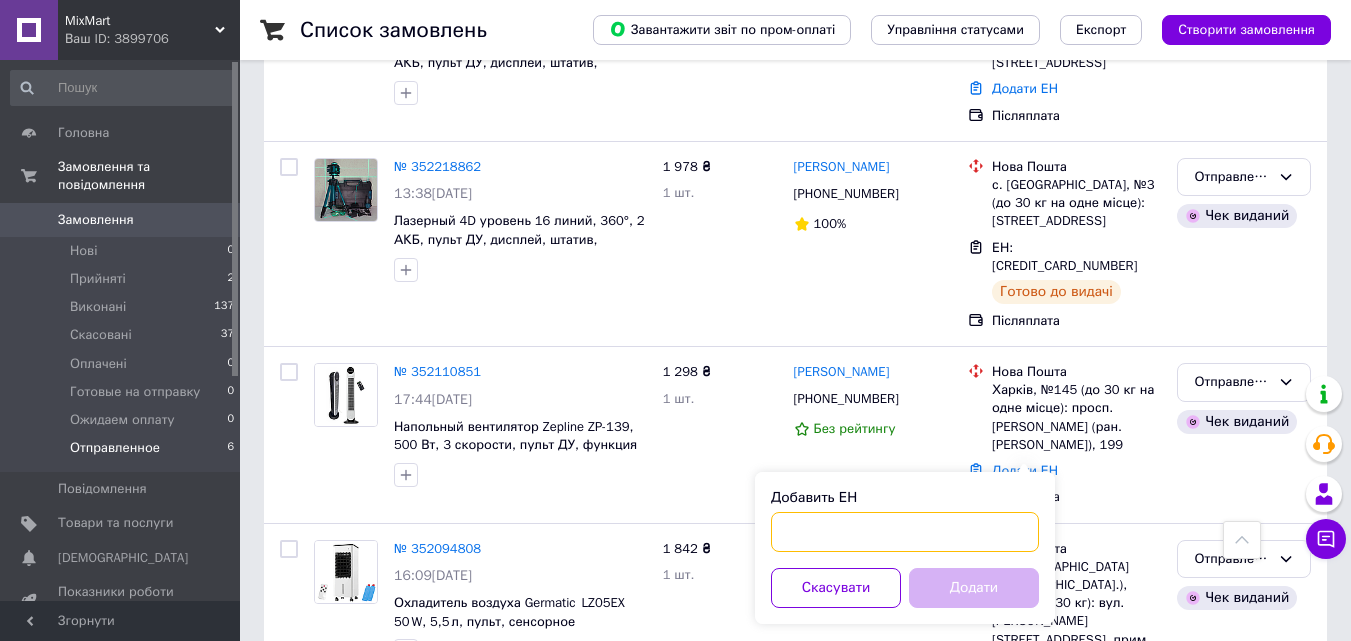 click on "Добавить ЕН" at bounding box center [905, 532] 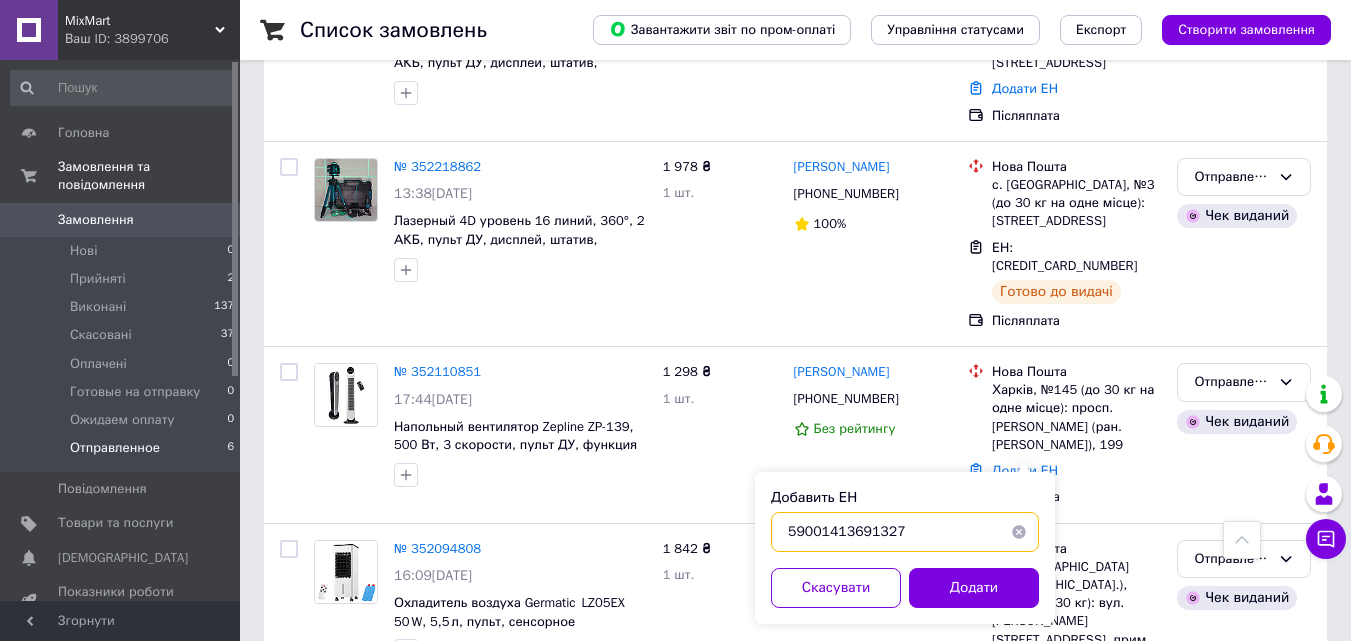 type on "59001413691327" 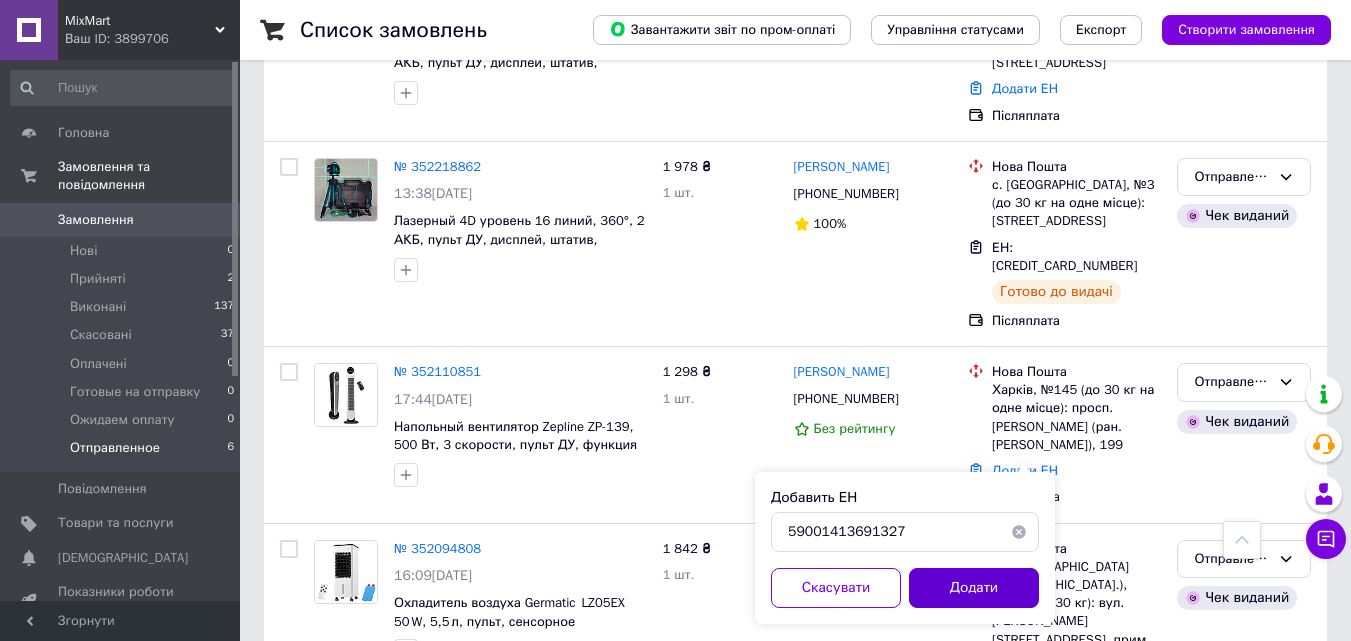 click on "Додати" at bounding box center (974, 588) 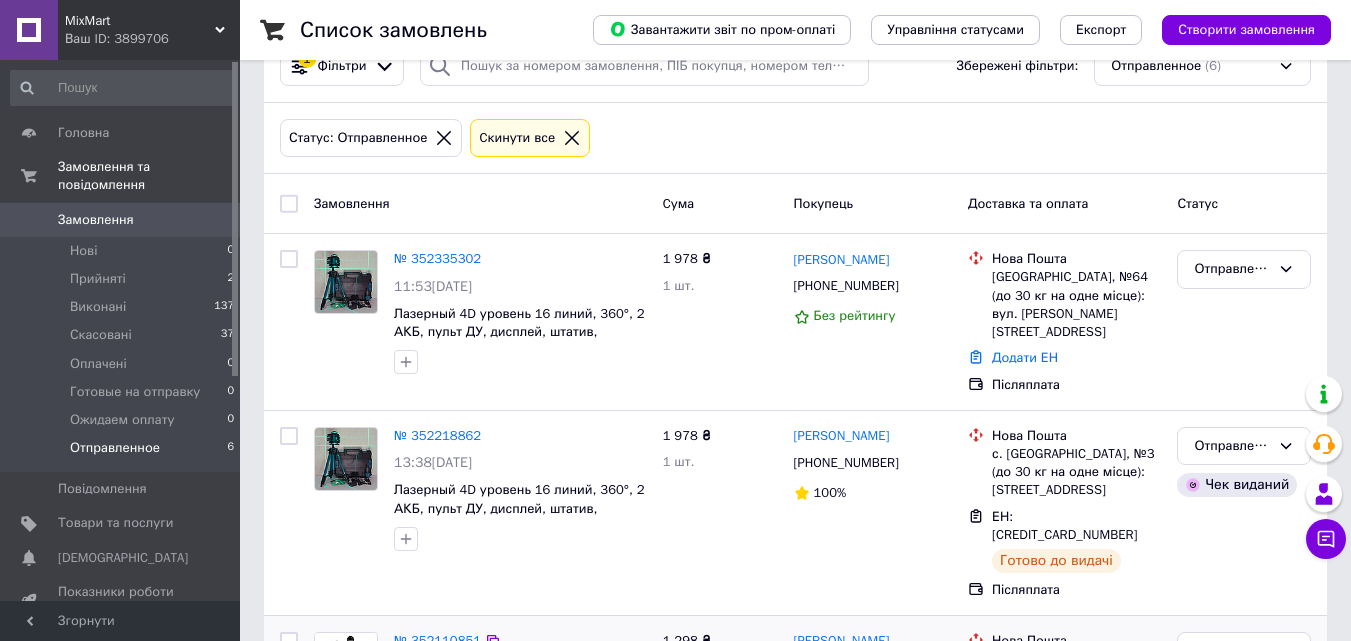 scroll, scrollTop: 22, scrollLeft: 0, axis: vertical 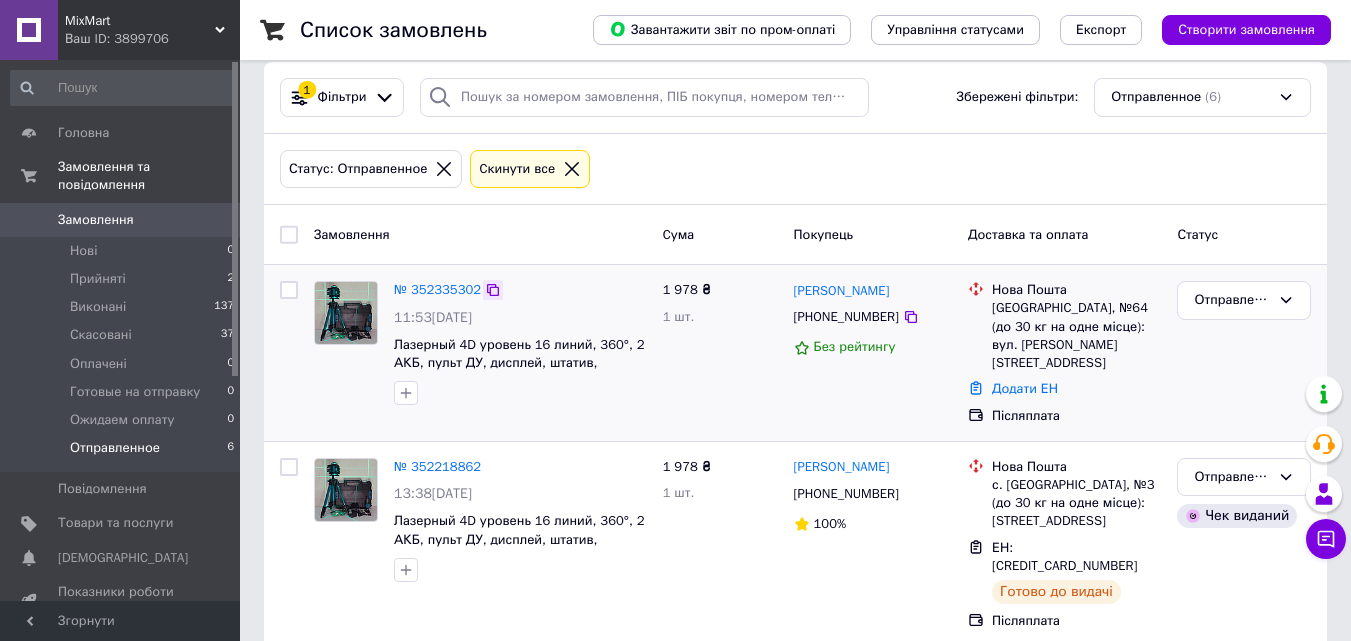 click 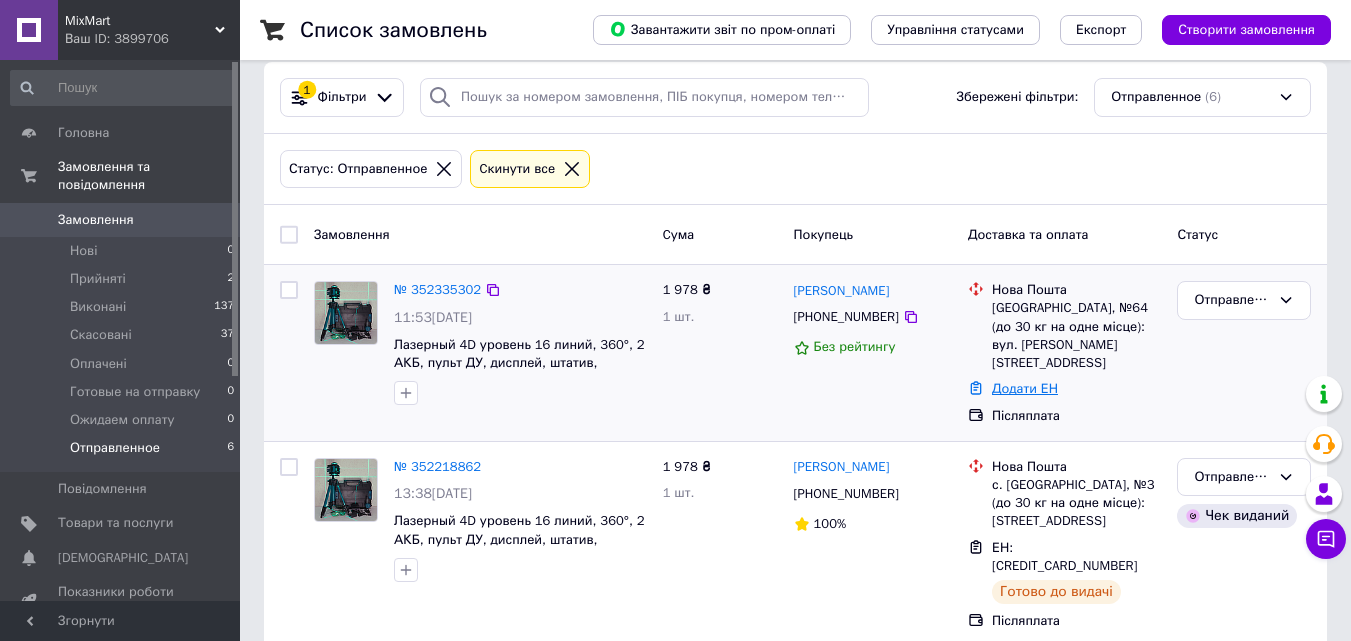 click on "Додати ЕН" at bounding box center [1025, 388] 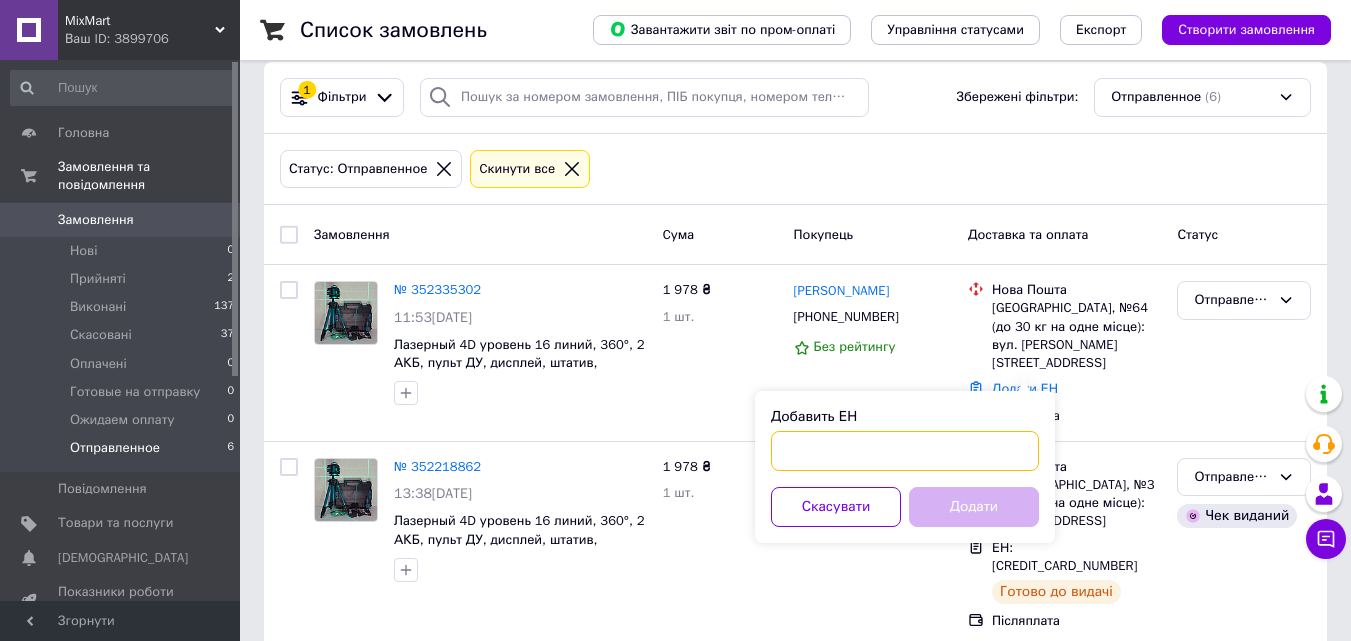 click on "Добавить ЕН" at bounding box center (905, 451) 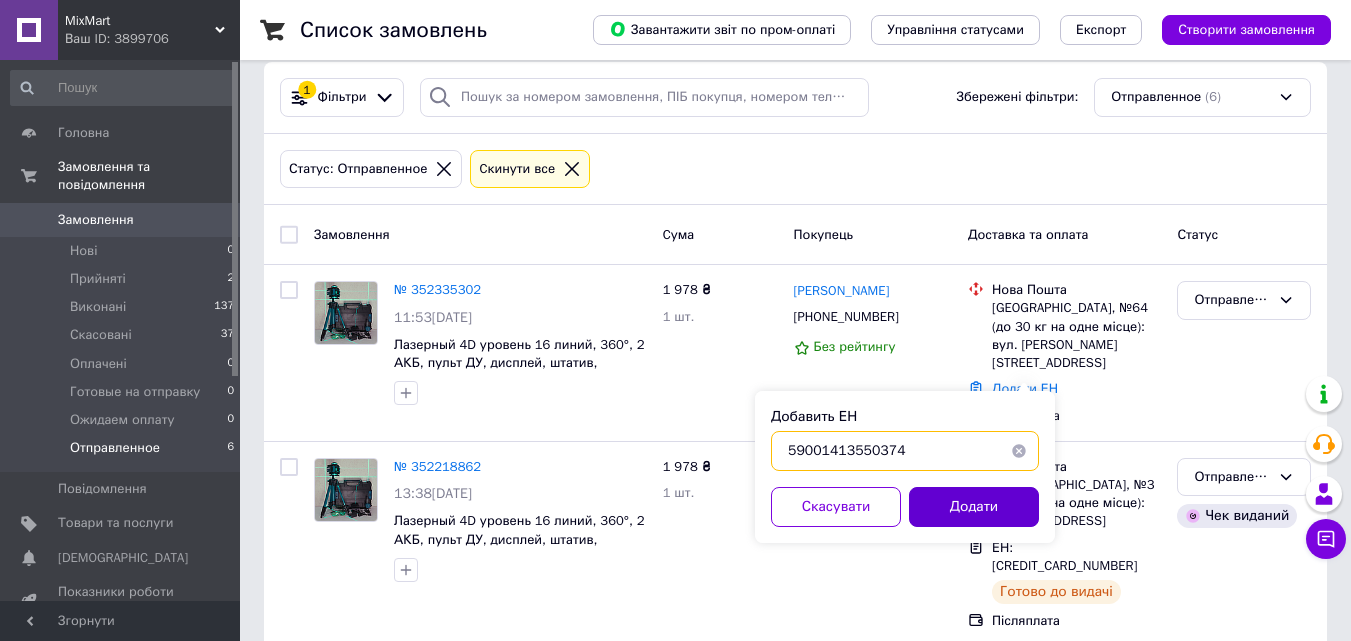 type on "59001413550374" 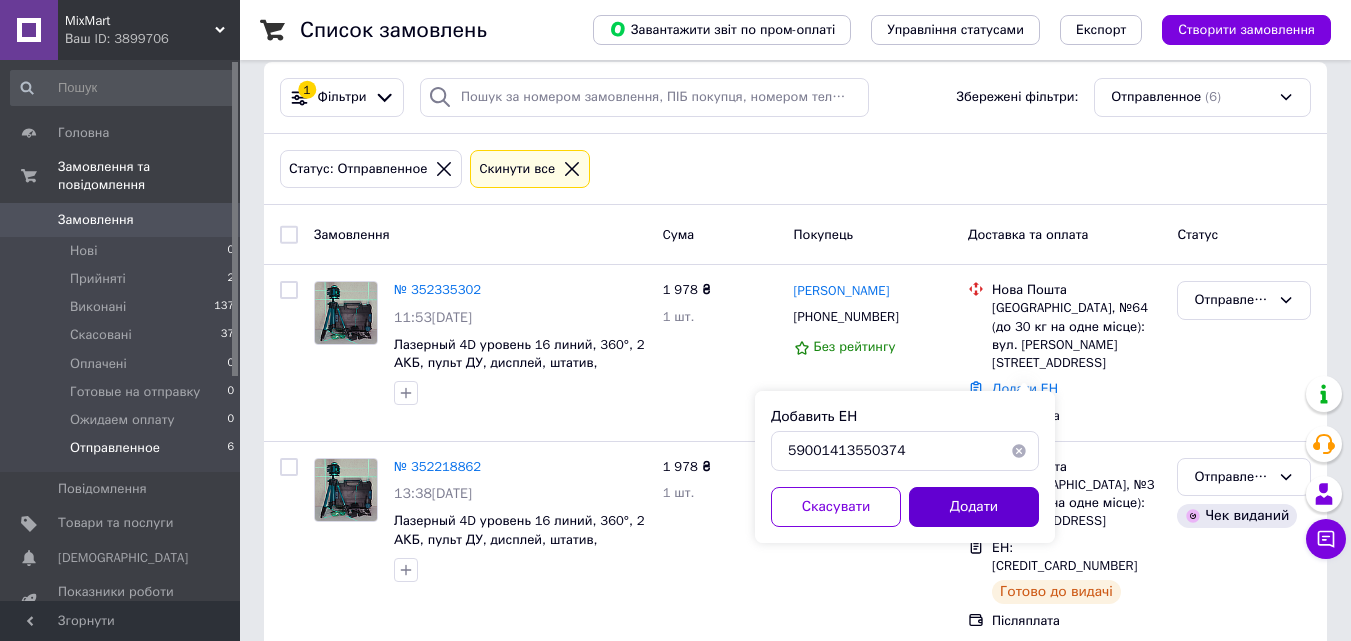 click on "Додати" at bounding box center [974, 507] 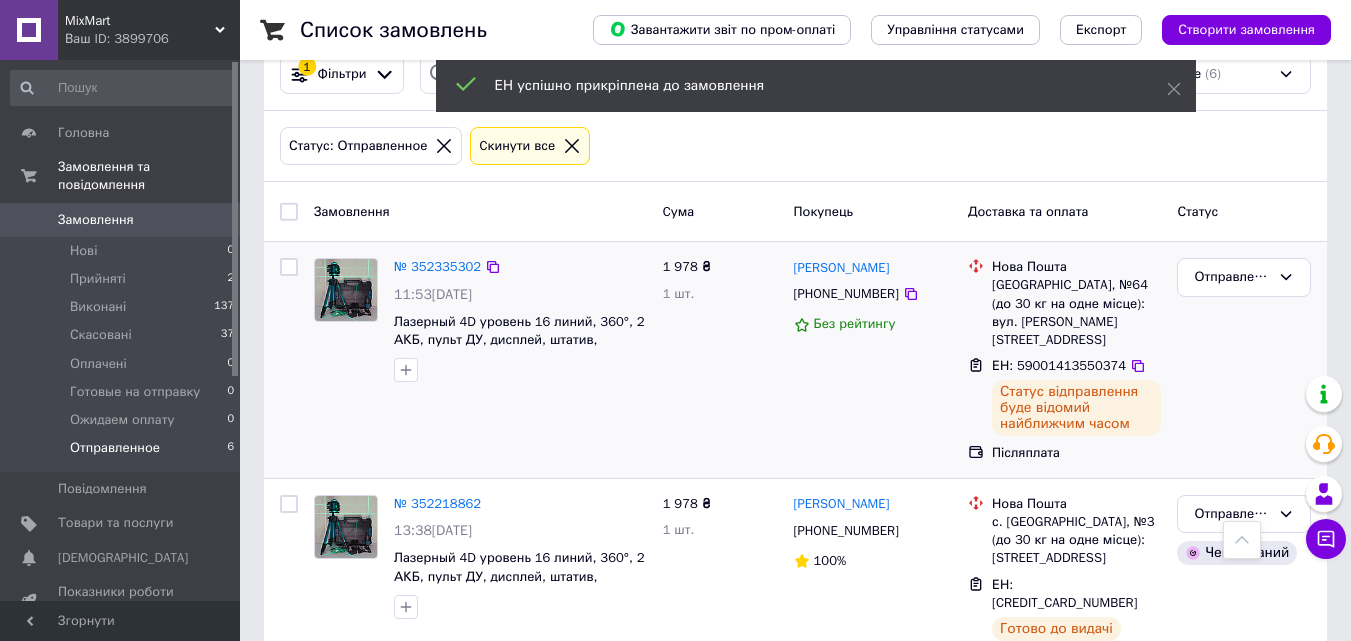 scroll, scrollTop: 22, scrollLeft: 0, axis: vertical 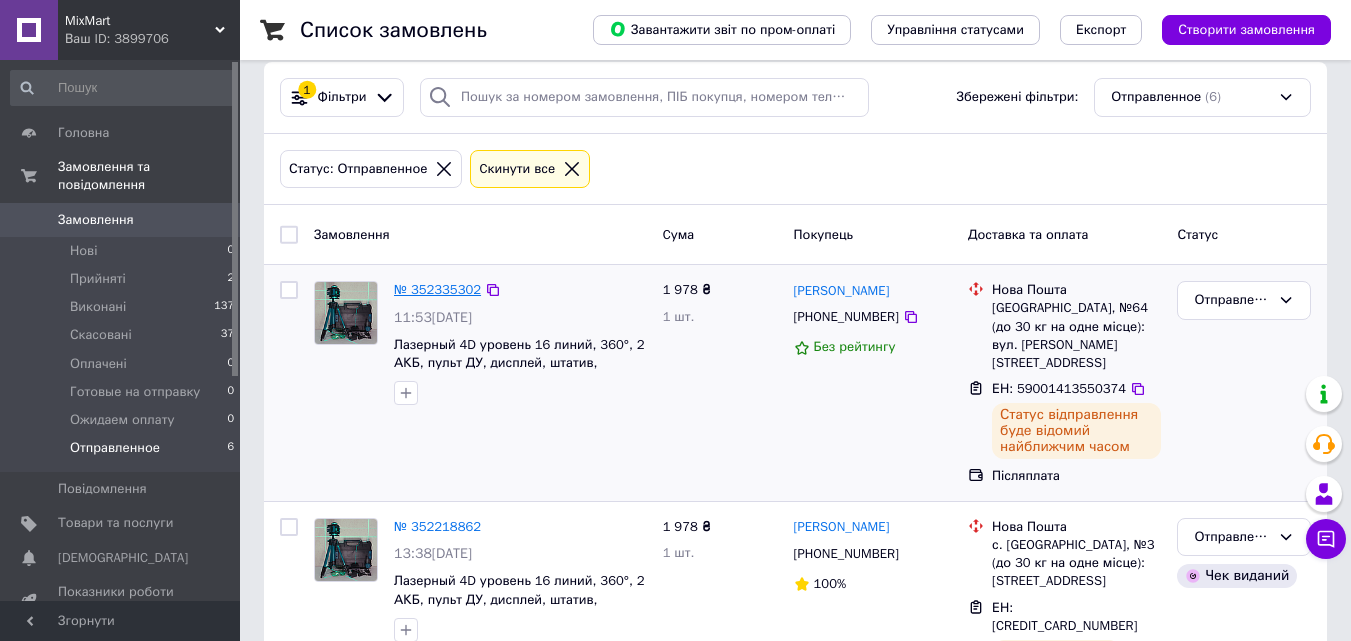 click on "№ 352335302" at bounding box center [437, 289] 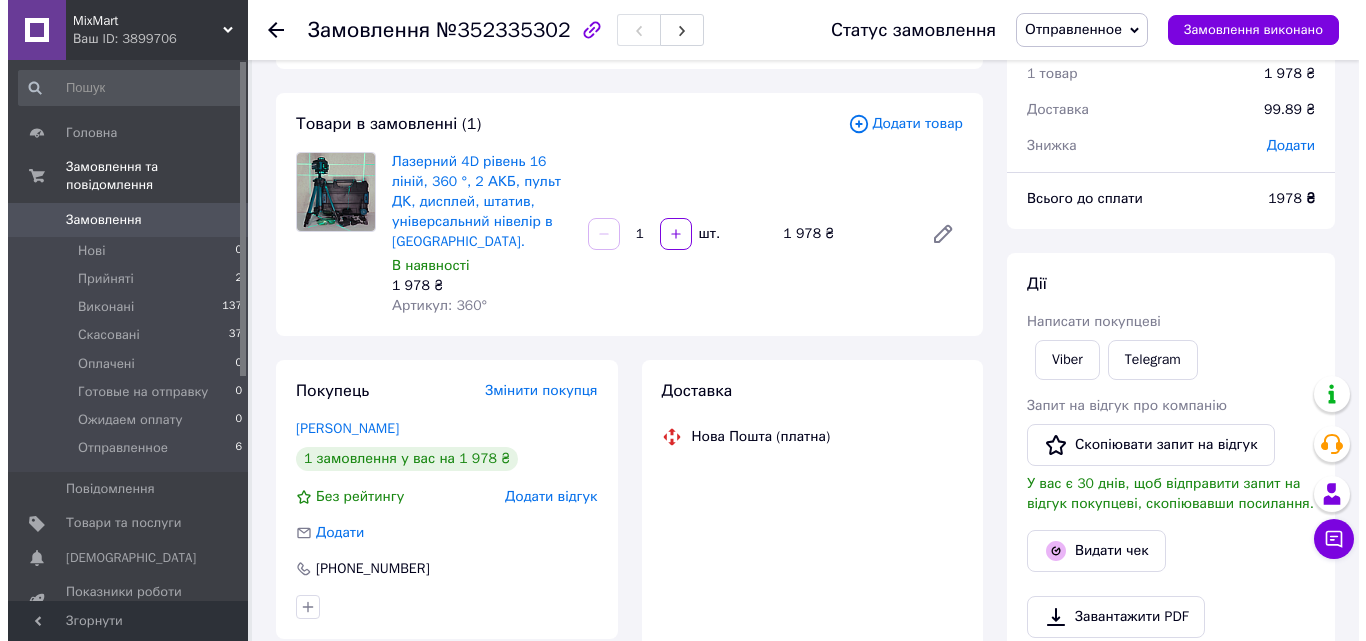 scroll, scrollTop: 222, scrollLeft: 0, axis: vertical 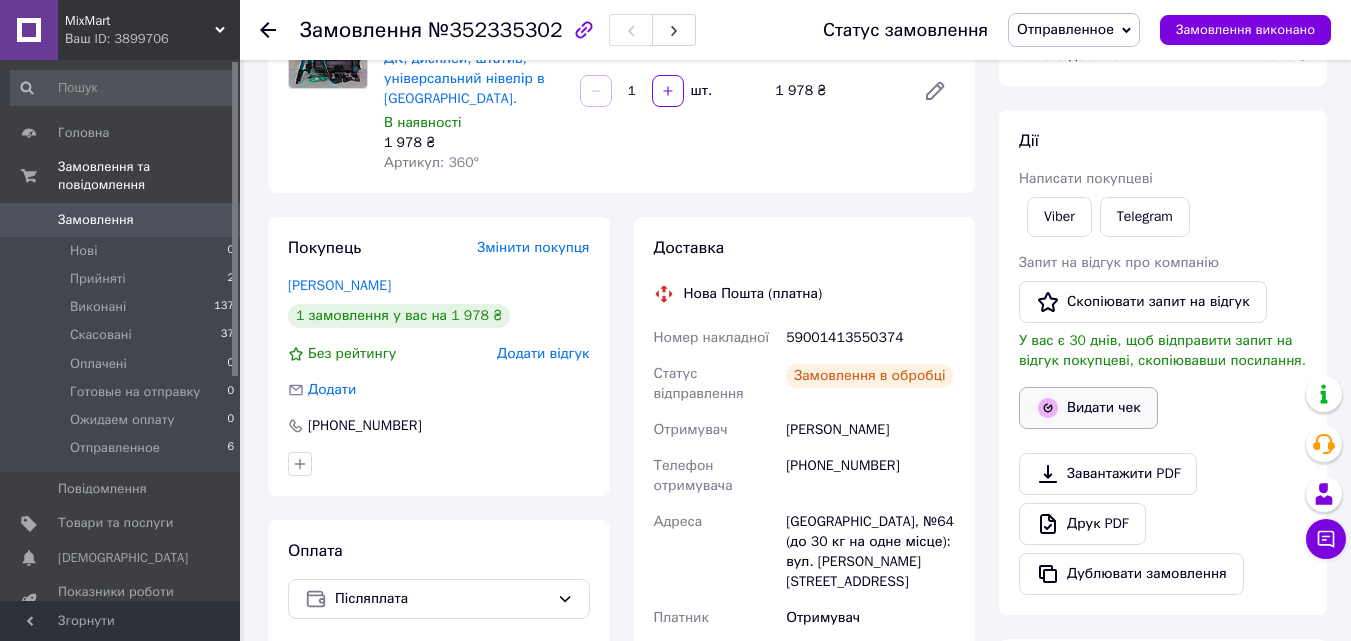 click on "Видати чек" at bounding box center [1088, 408] 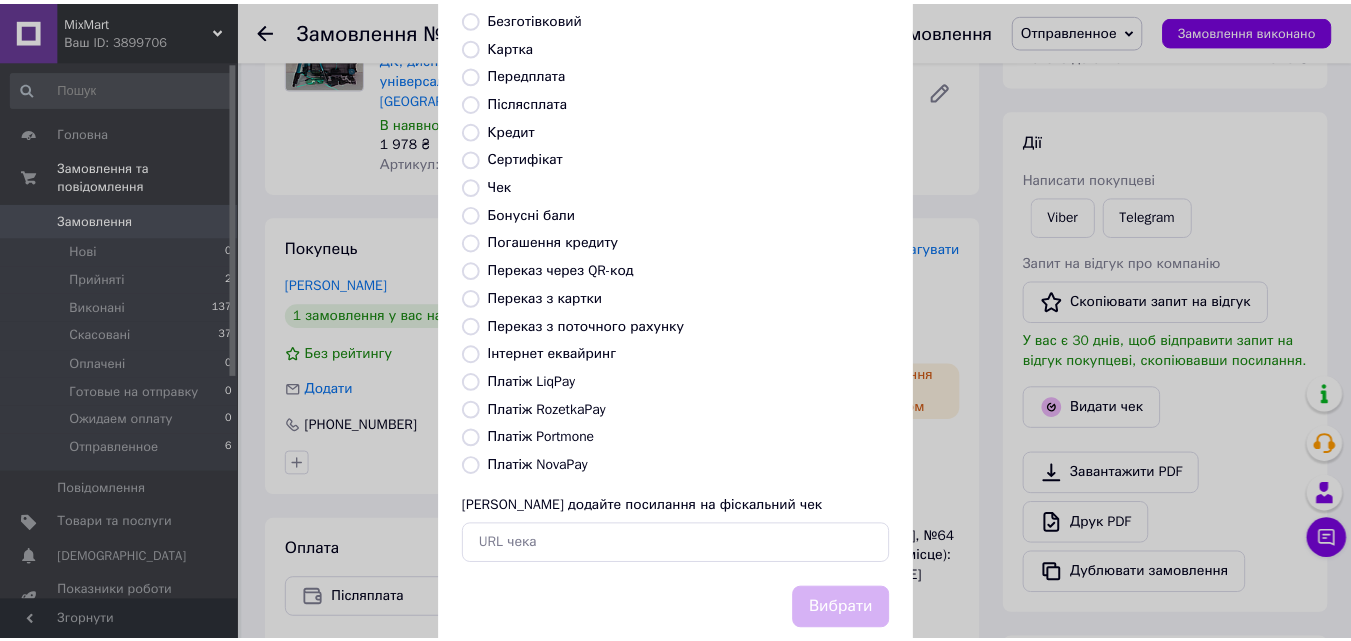 scroll, scrollTop: 218, scrollLeft: 0, axis: vertical 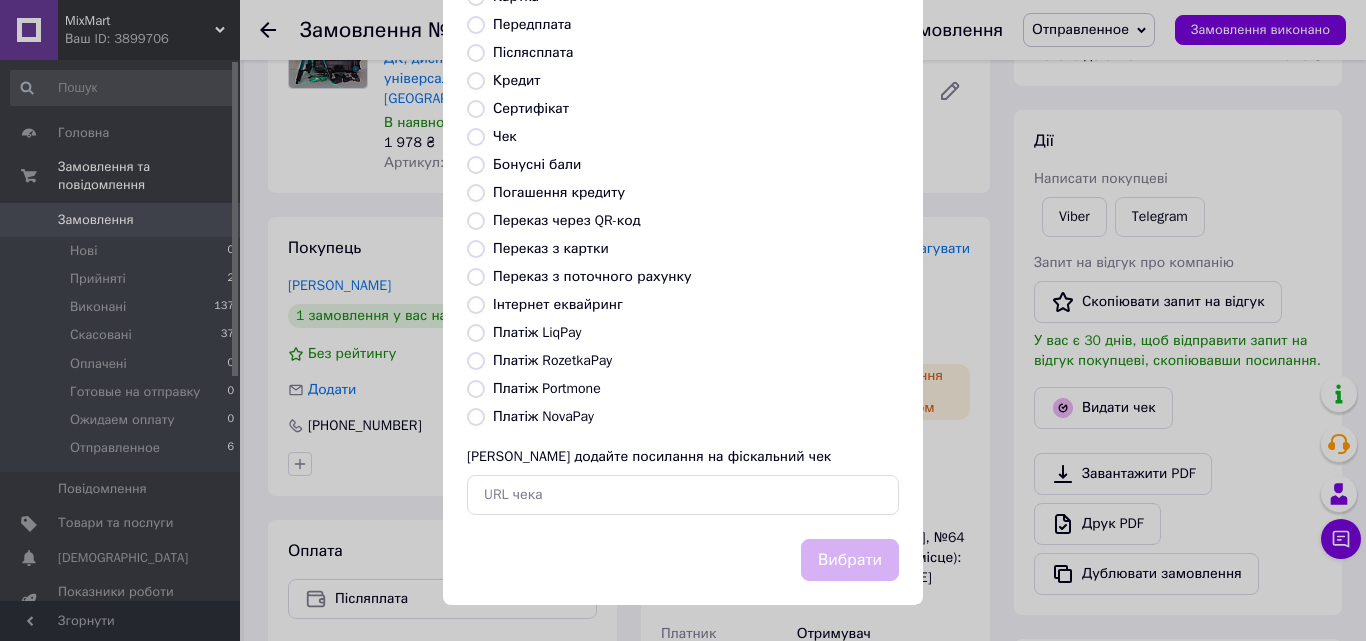 click on "Платіж NovaPay" at bounding box center [543, 416] 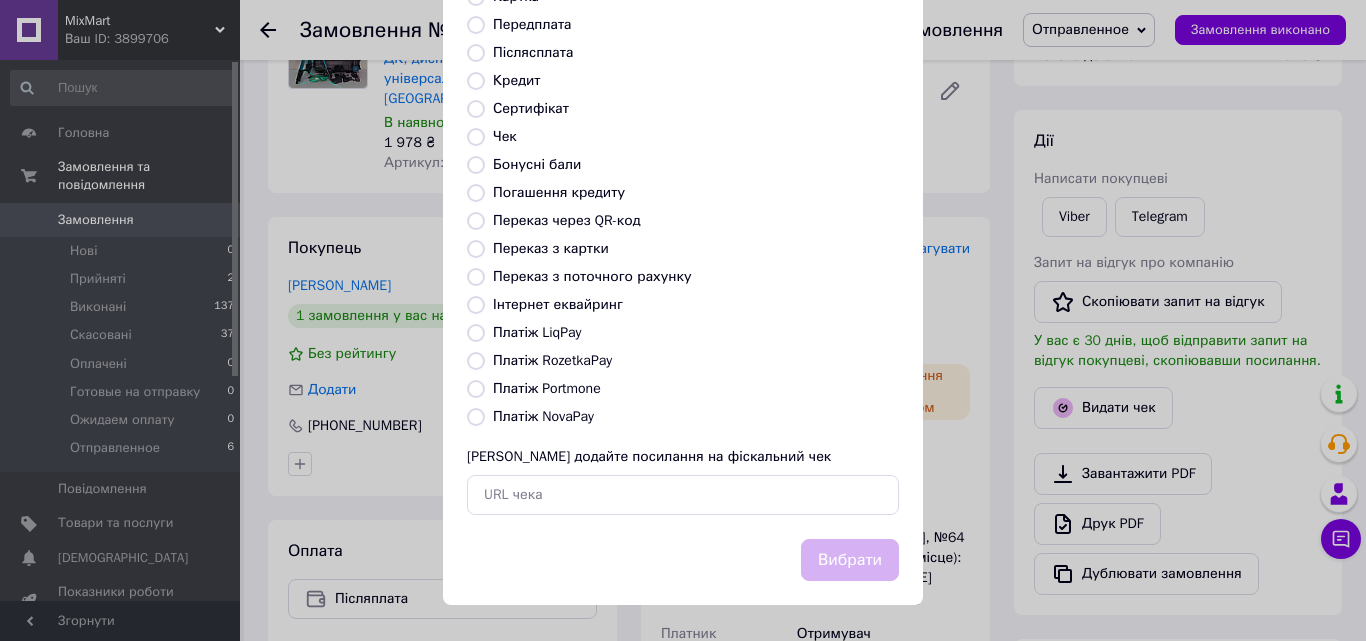 radio on "true" 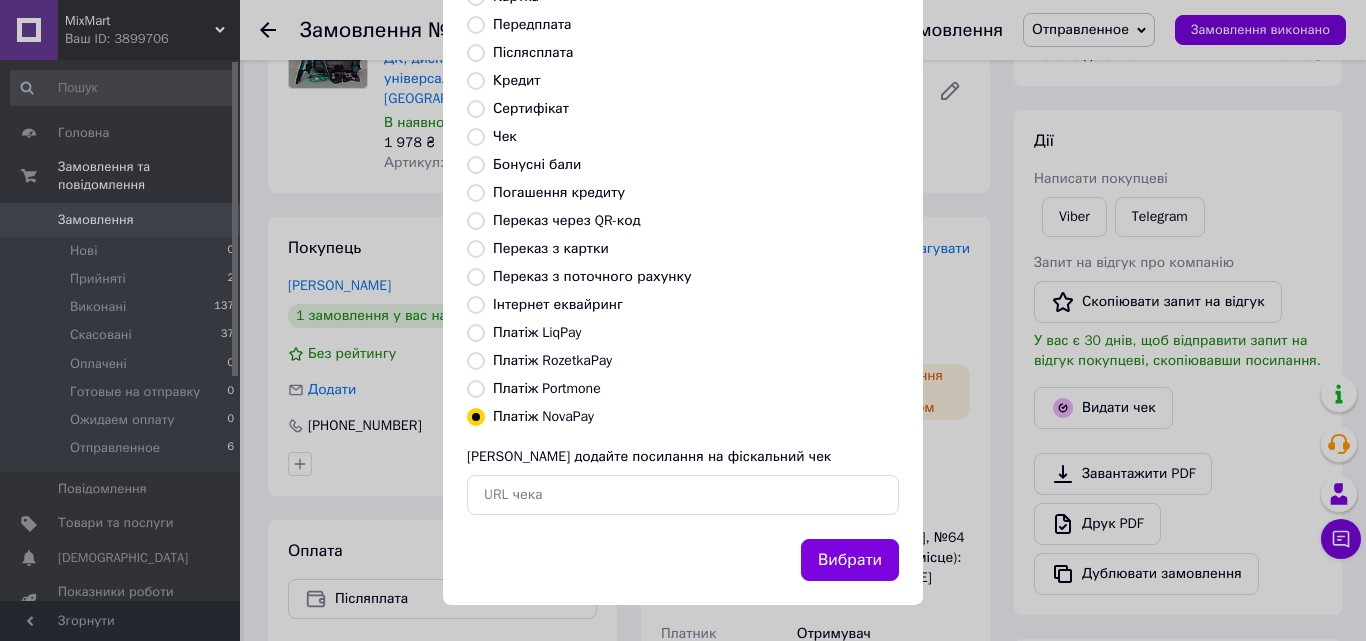 drag, startPoint x: 879, startPoint y: 560, endPoint x: 869, endPoint y: 558, distance: 10.198039 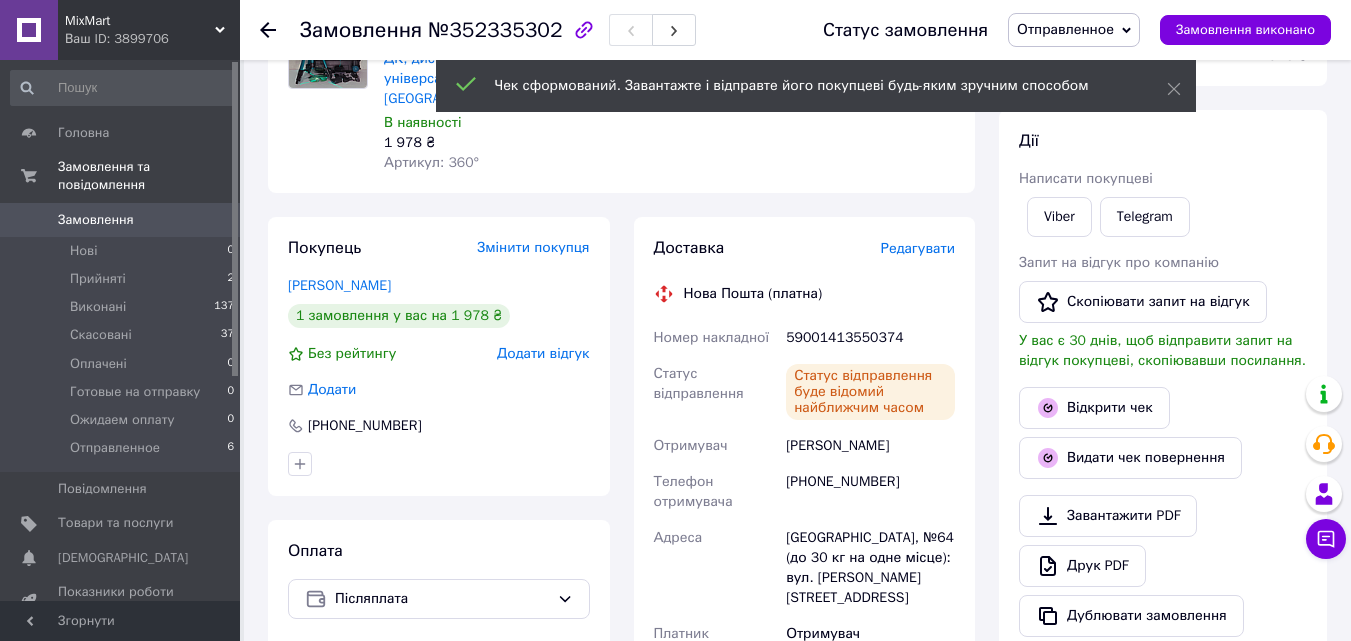 click 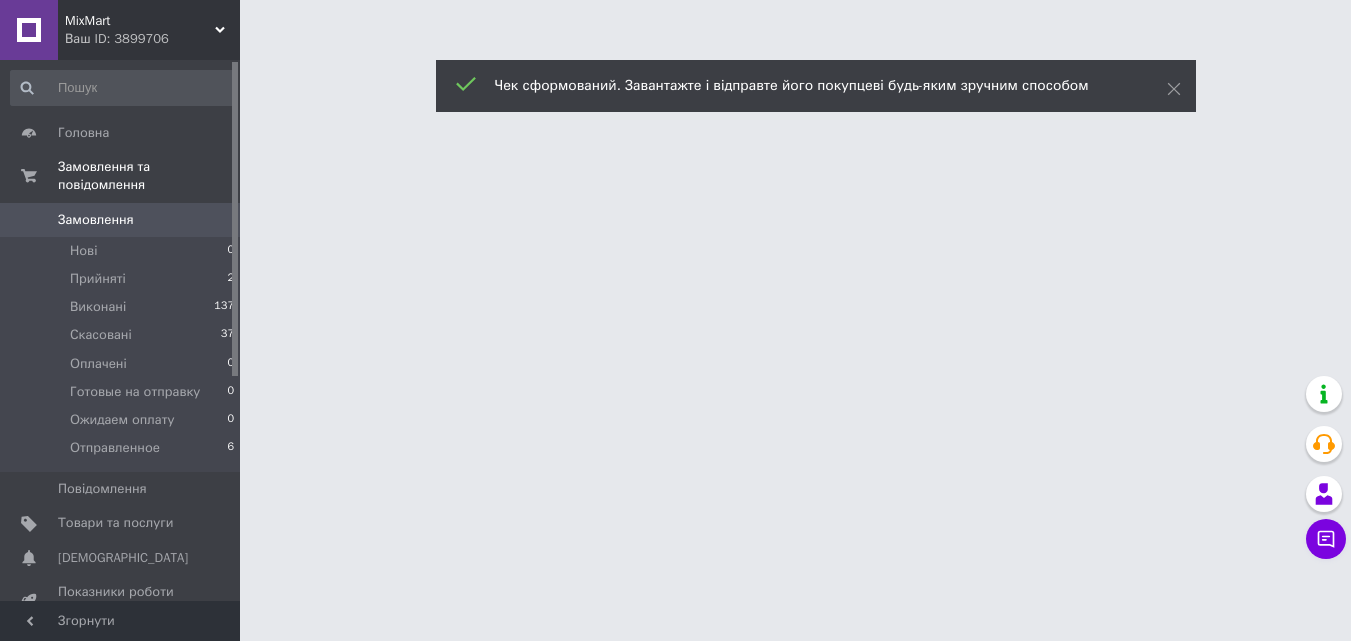scroll, scrollTop: 0, scrollLeft: 0, axis: both 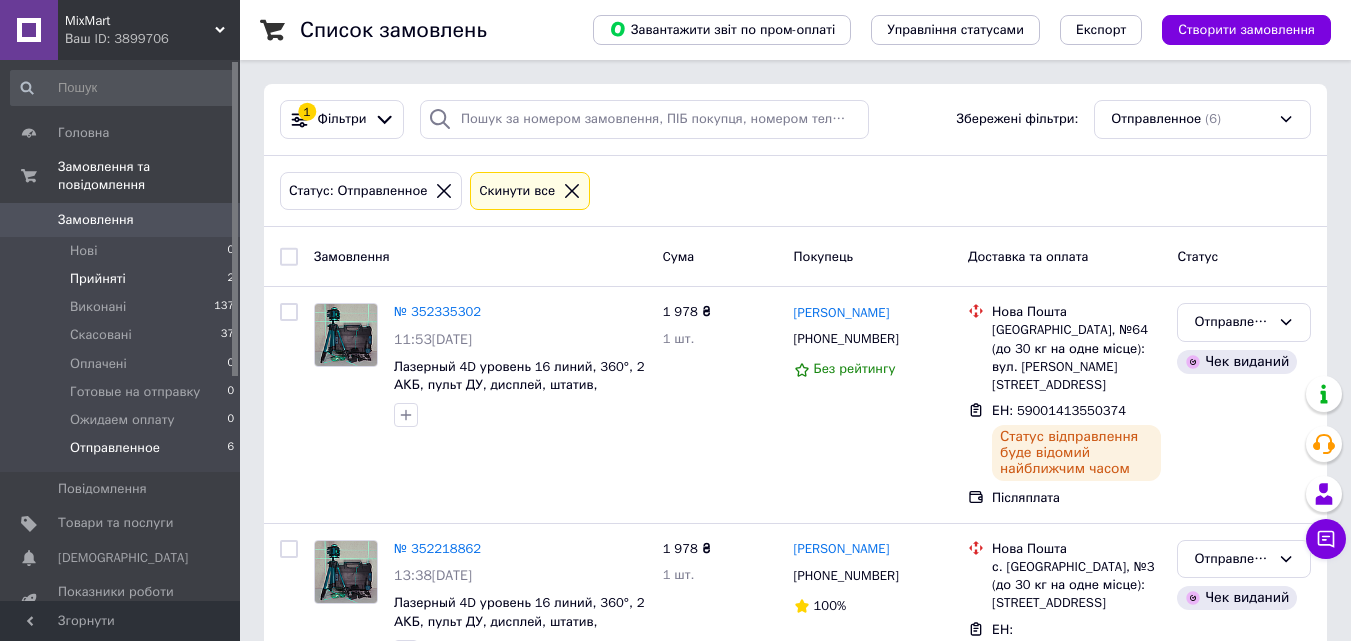 click on "Прийняті 2" at bounding box center [123, 279] 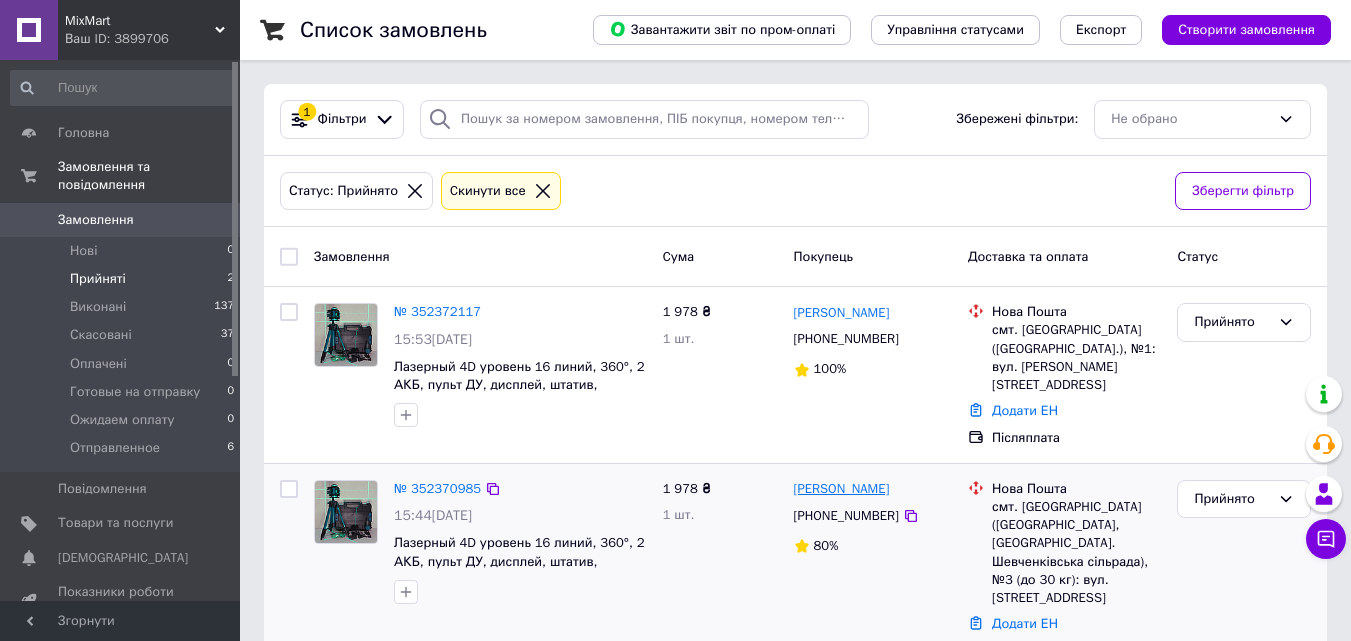 click on "[PERSON_NAME]" at bounding box center (842, 489) 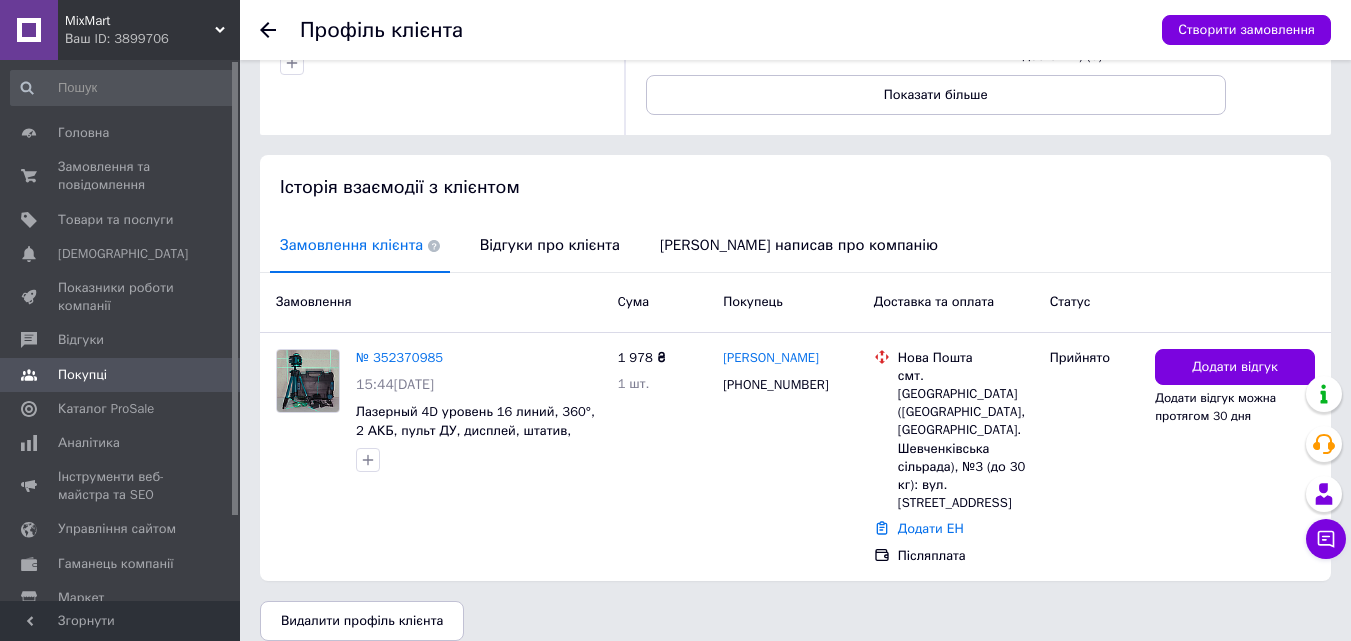 scroll, scrollTop: 302, scrollLeft: 0, axis: vertical 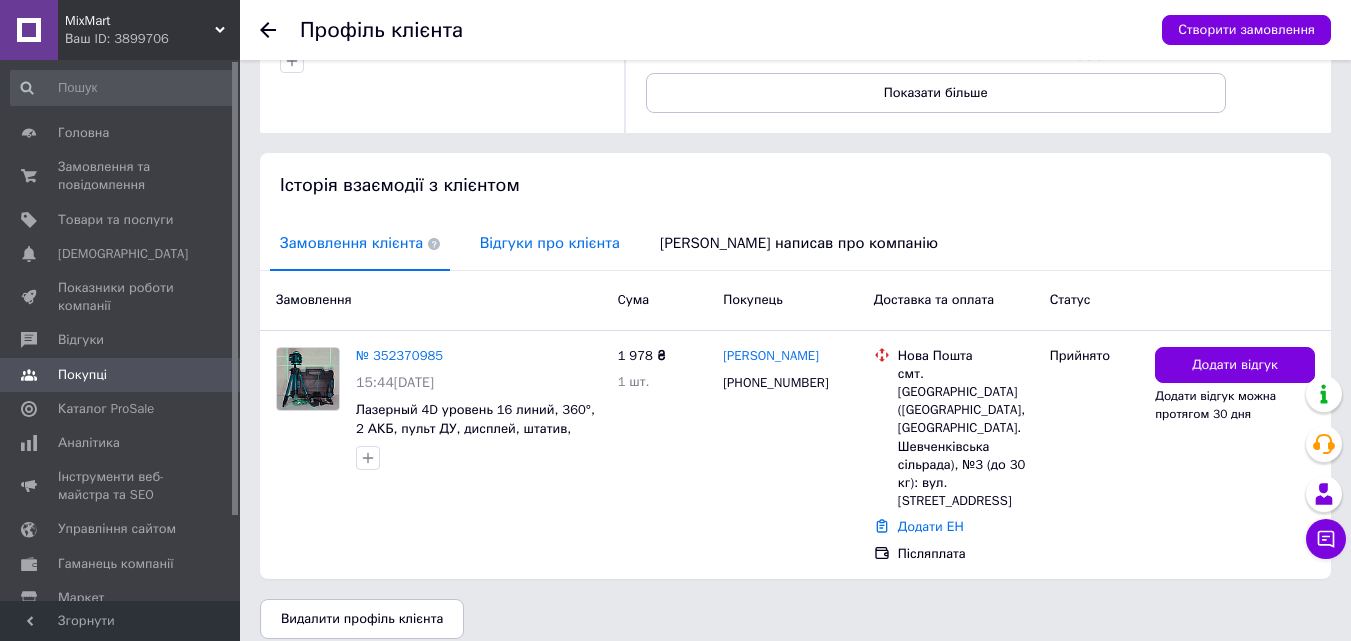 click on "Відгуки про клієнта" at bounding box center [550, 243] 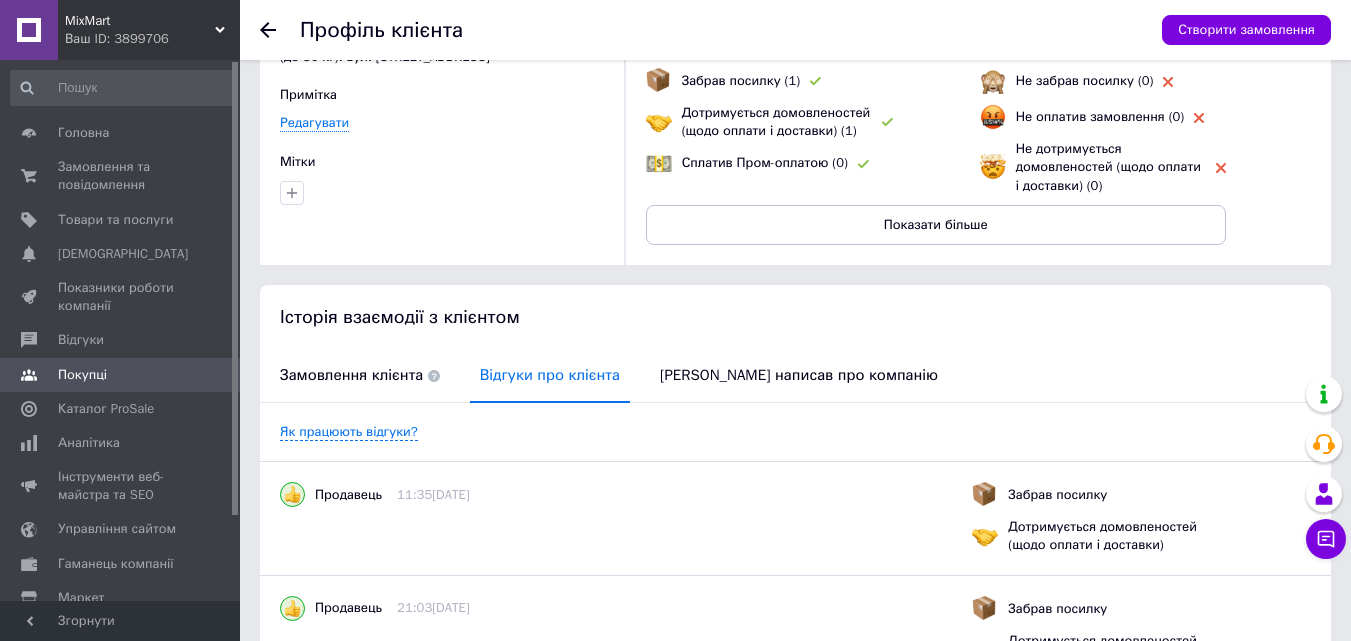 scroll, scrollTop: 0, scrollLeft: 0, axis: both 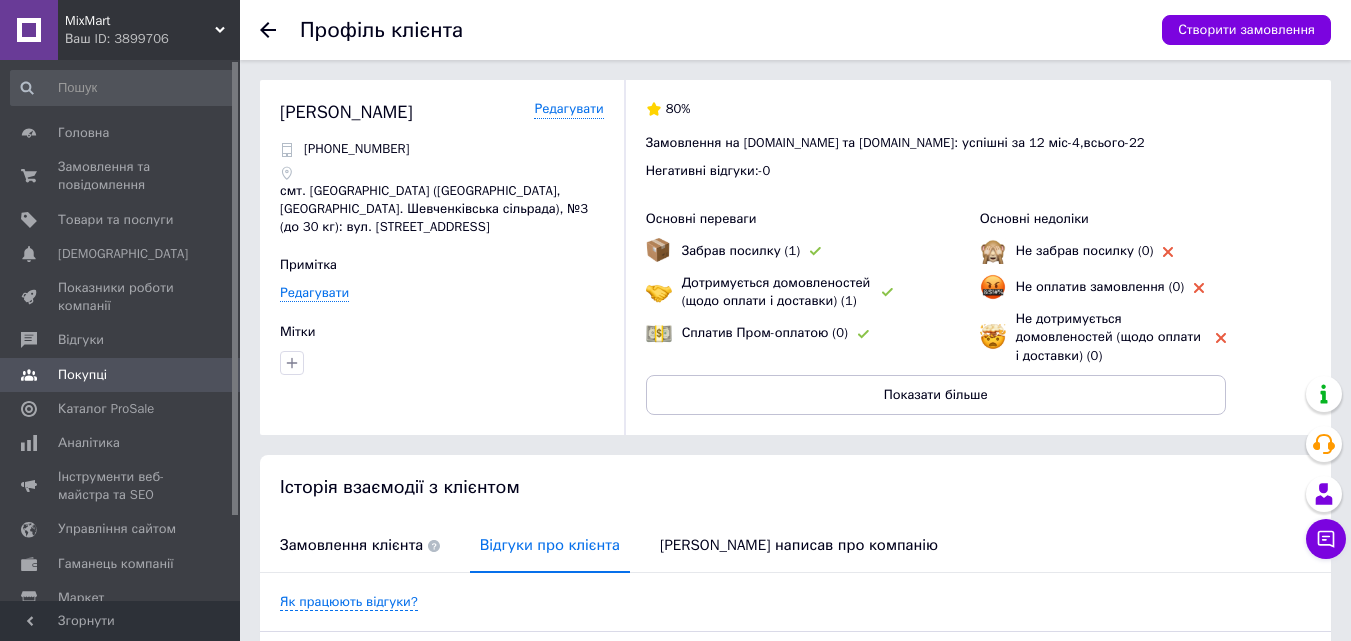 click 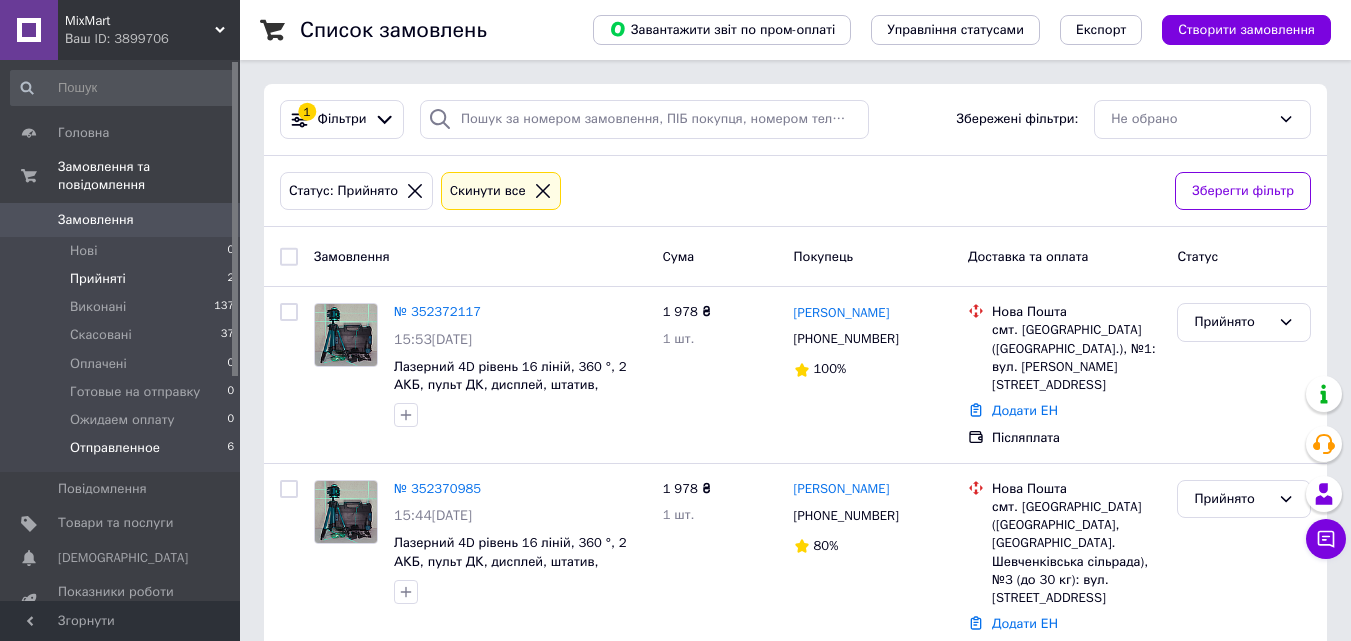 click on "Отправленное 6" at bounding box center (123, 453) 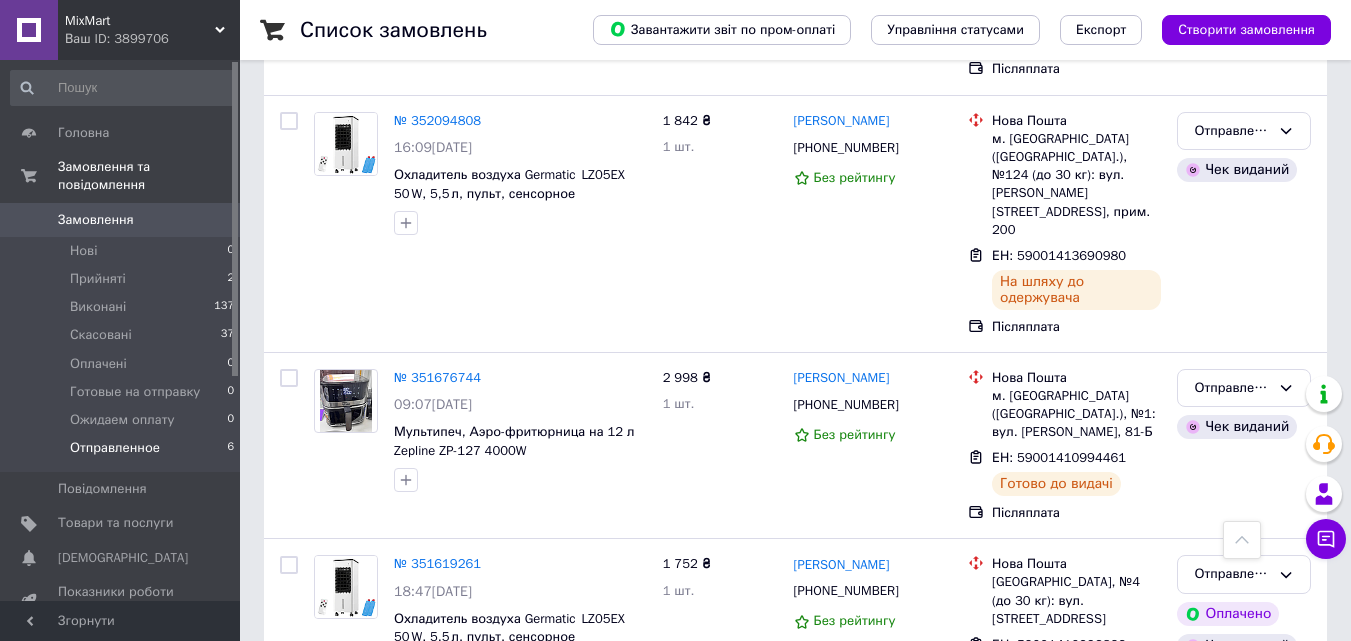scroll, scrollTop: 873, scrollLeft: 0, axis: vertical 